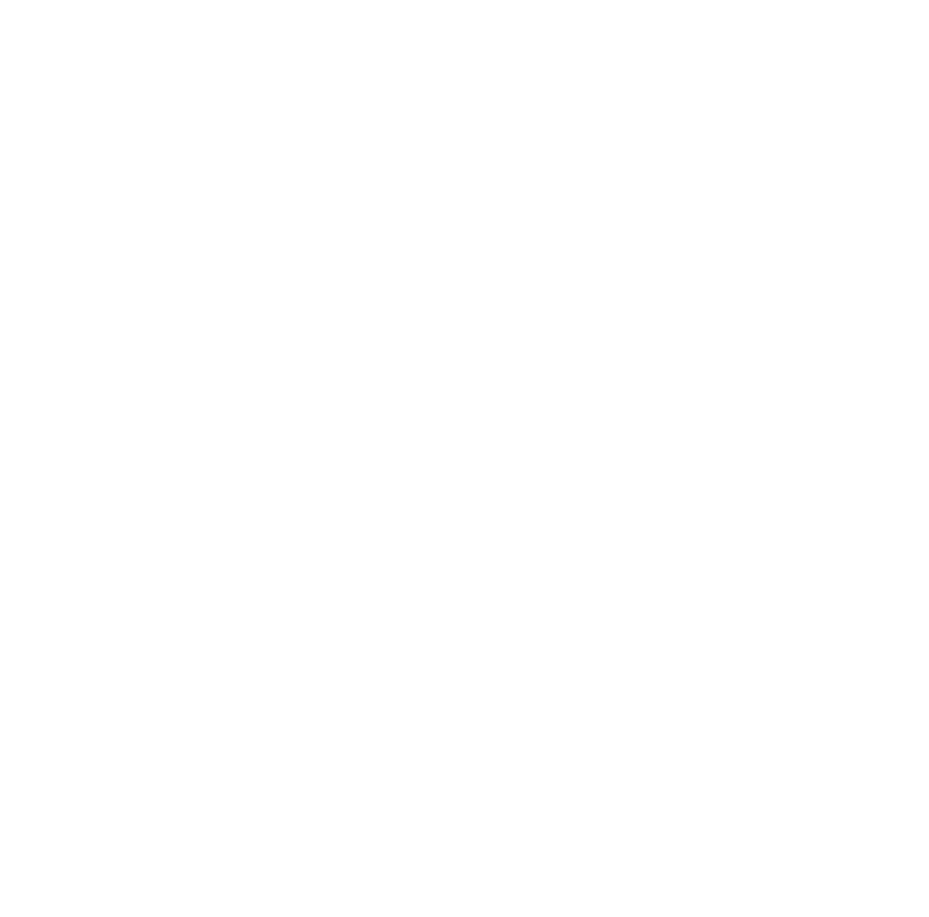 scroll, scrollTop: 0, scrollLeft: 0, axis: both 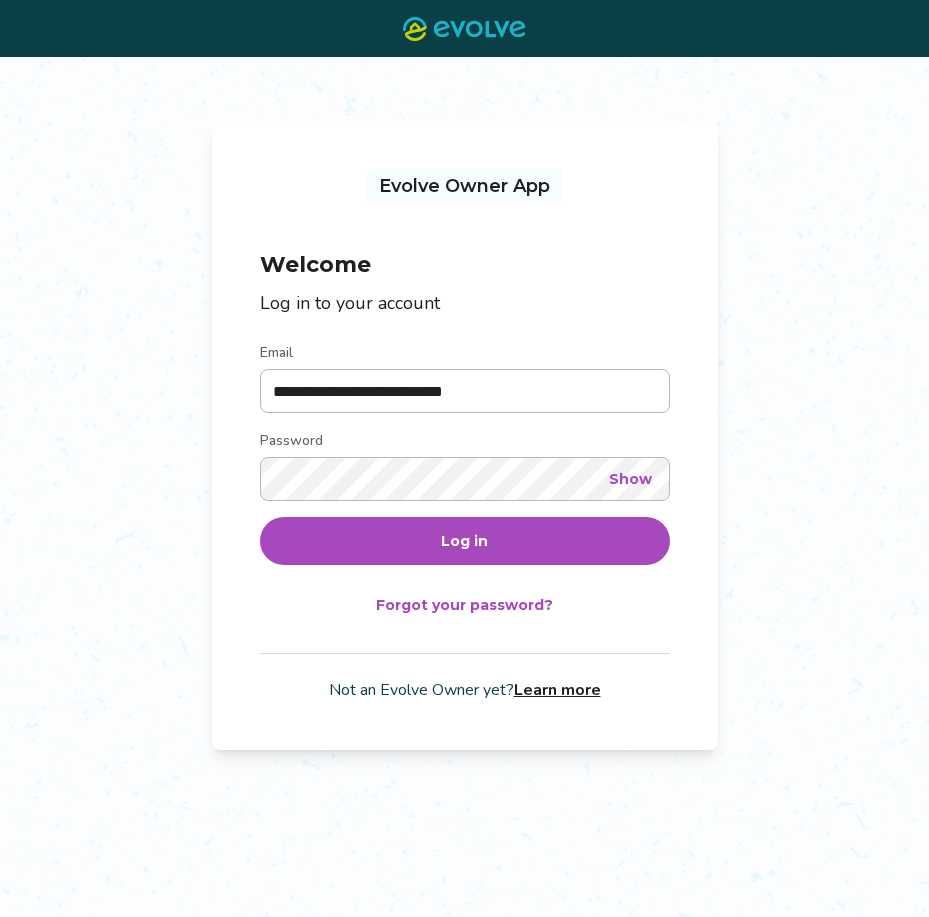 type on "**********" 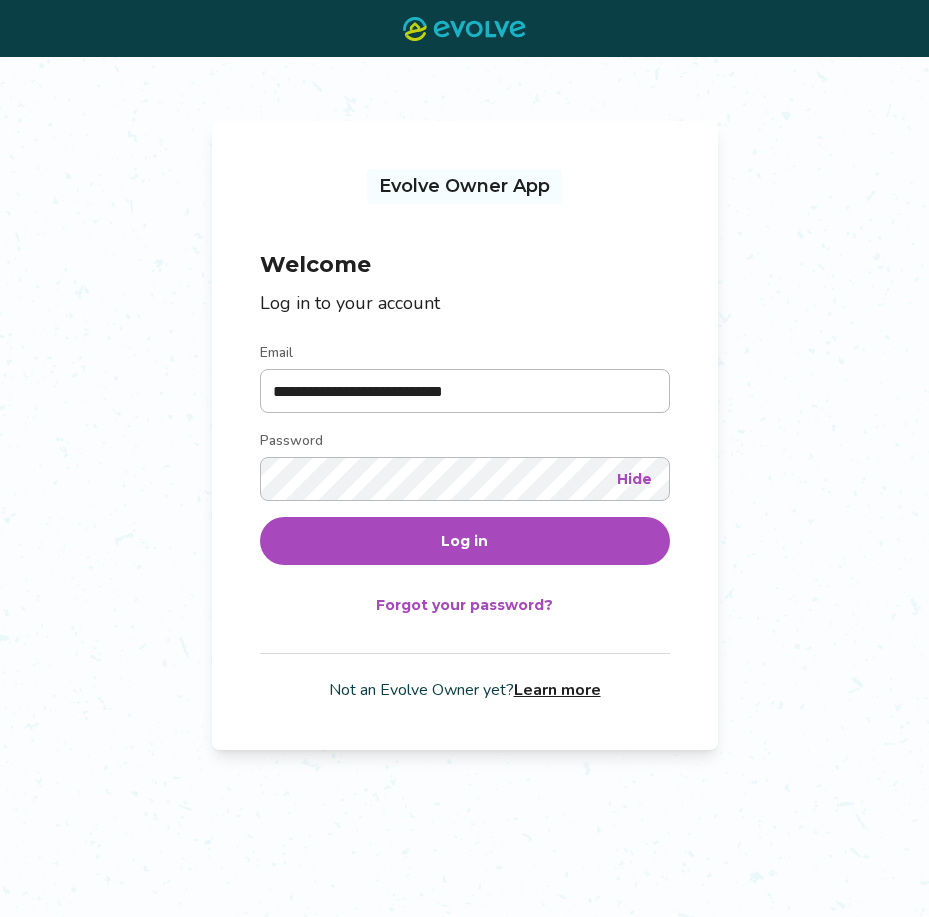 click on "Log in" at bounding box center [465, 541] 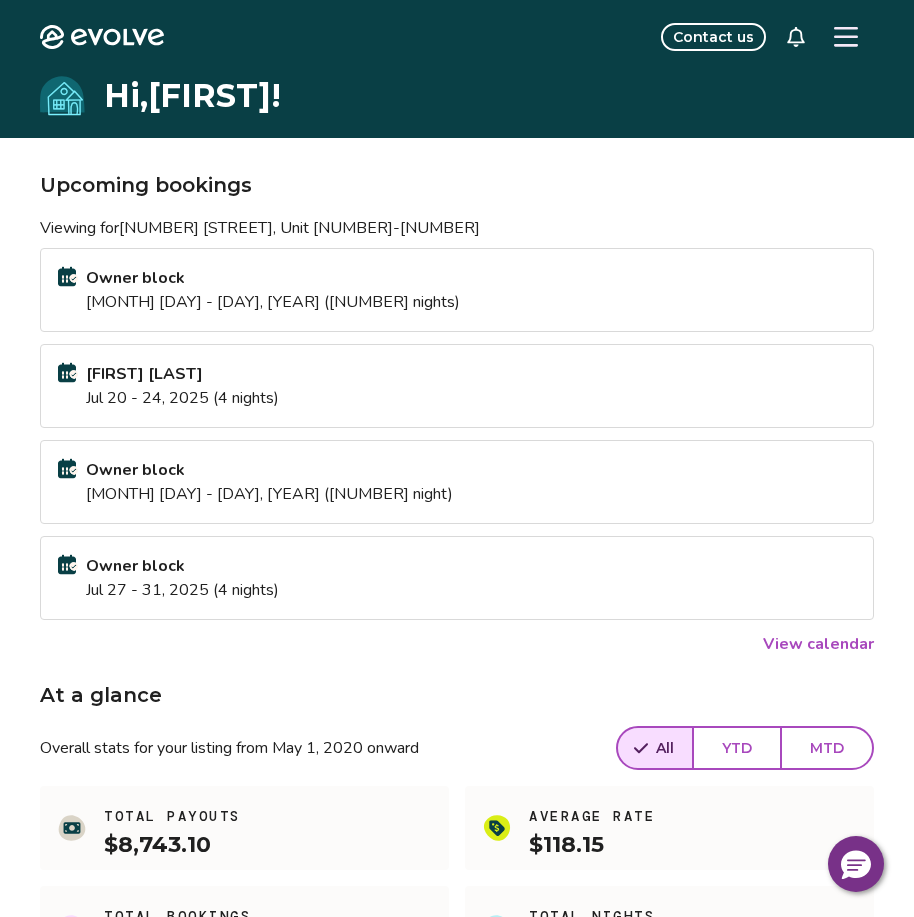 scroll, scrollTop: 377, scrollLeft: 0, axis: vertical 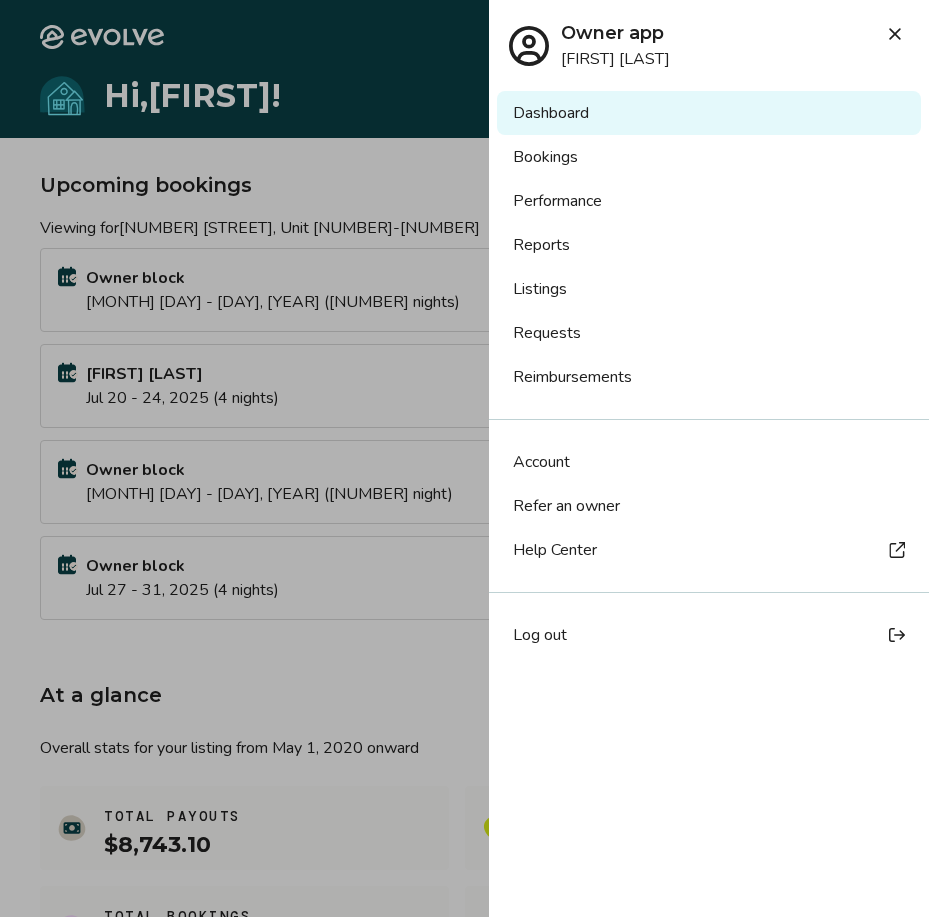 click on "Reports" at bounding box center [709, 245] 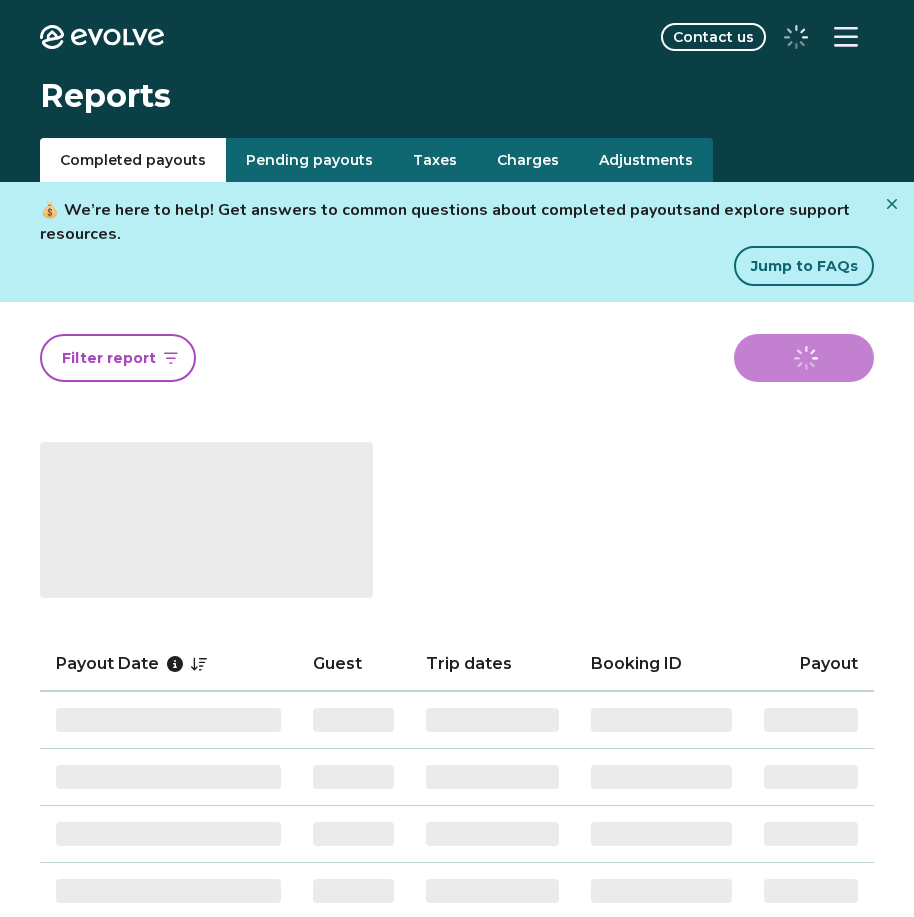 scroll, scrollTop: 0, scrollLeft: 0, axis: both 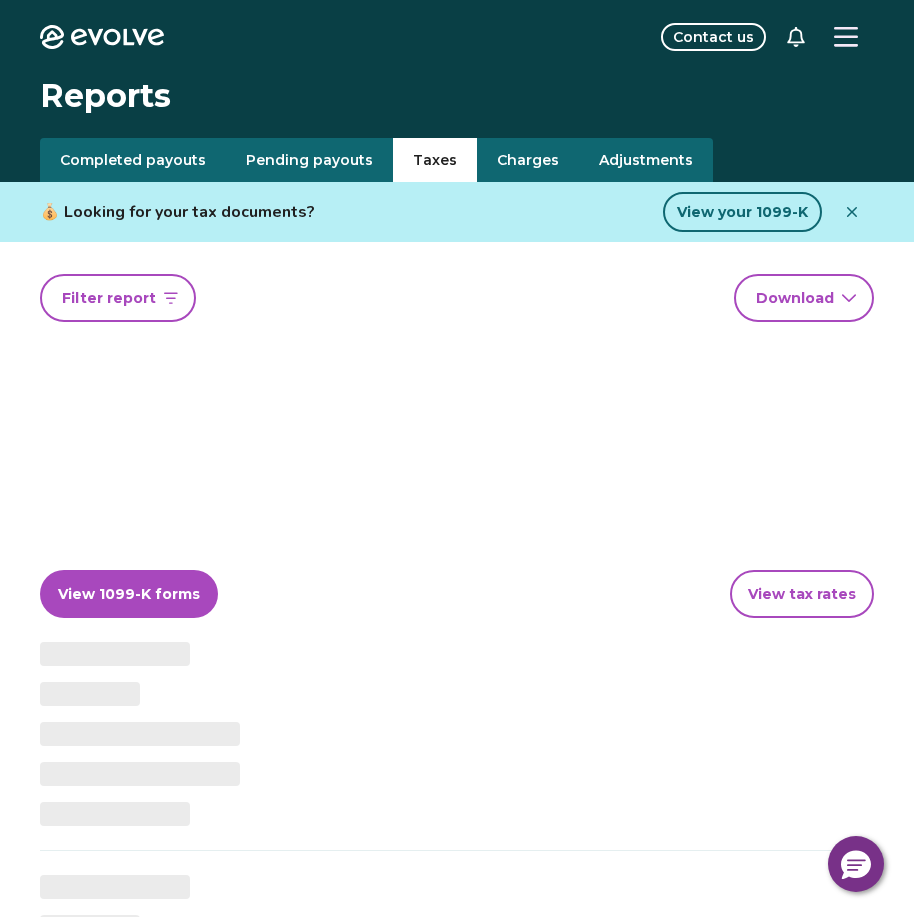 click on "Taxes" at bounding box center (435, 160) 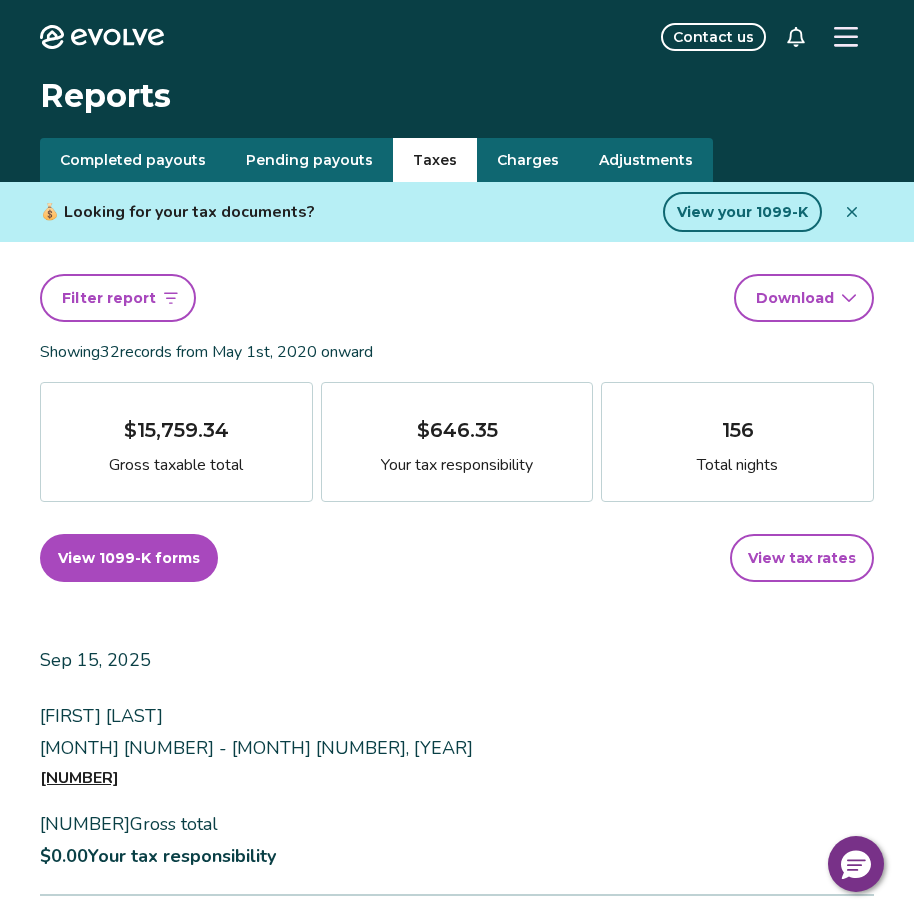 click on "$646.35 Your tax responsibility" at bounding box center [457, 442] 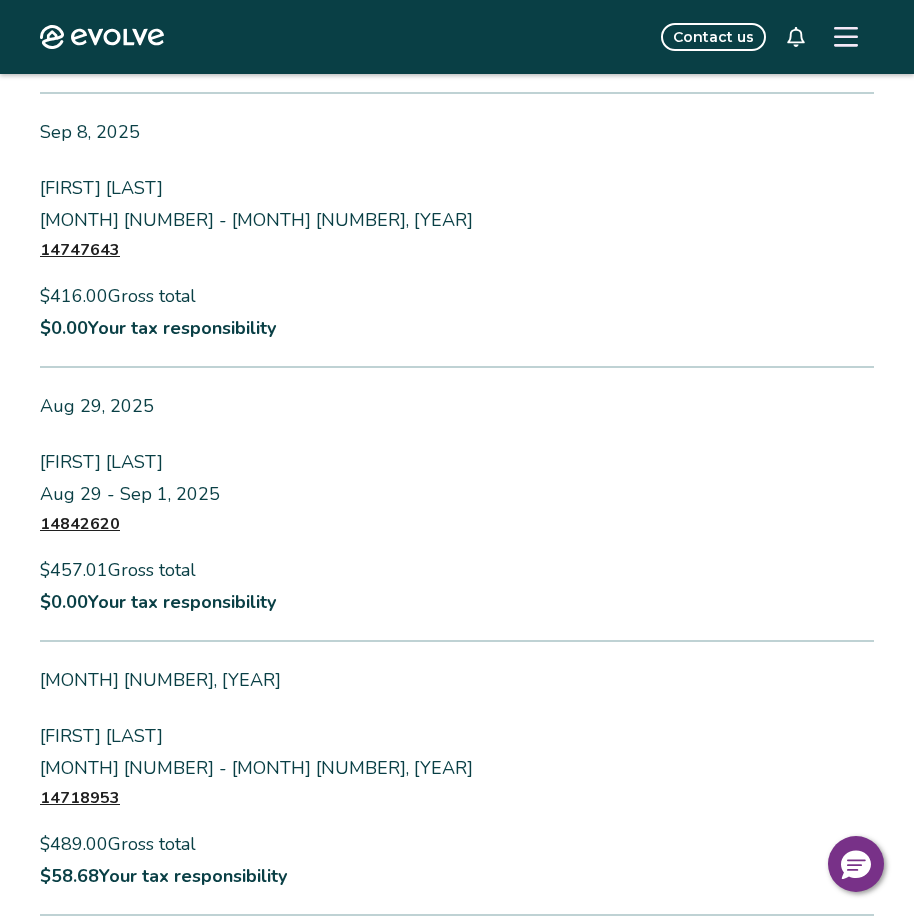 scroll, scrollTop: 1604, scrollLeft: 0, axis: vertical 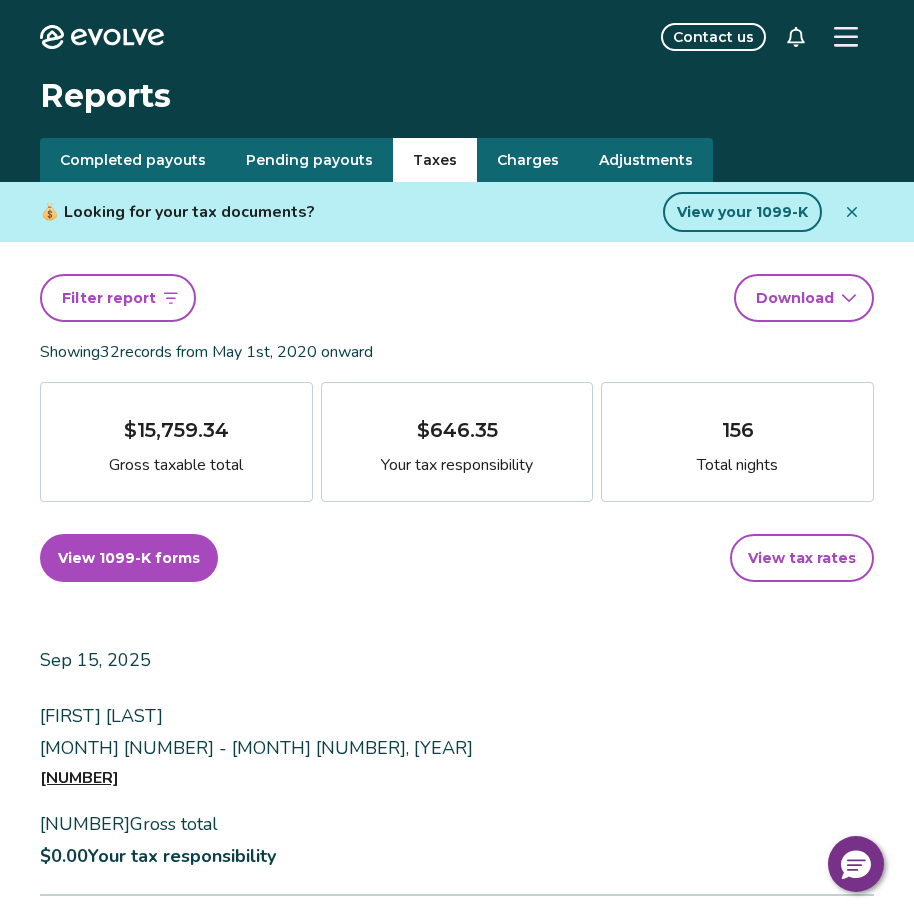 click on "Taxes" at bounding box center (435, 160) 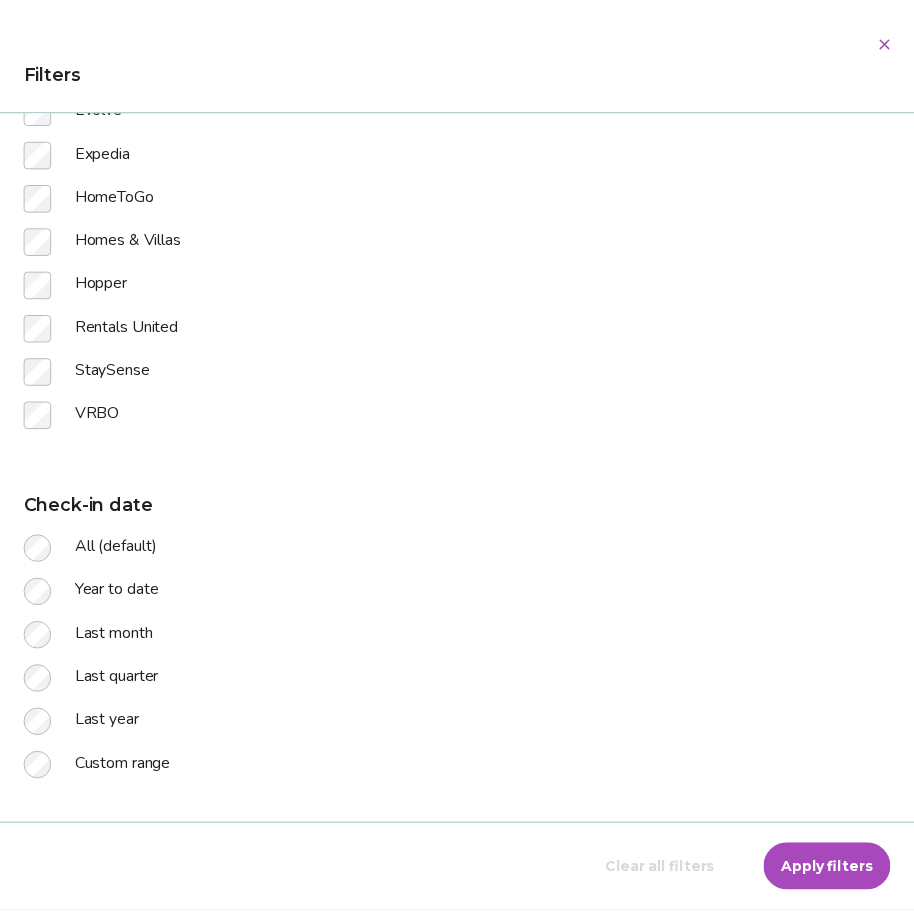 scroll, scrollTop: 190, scrollLeft: 0, axis: vertical 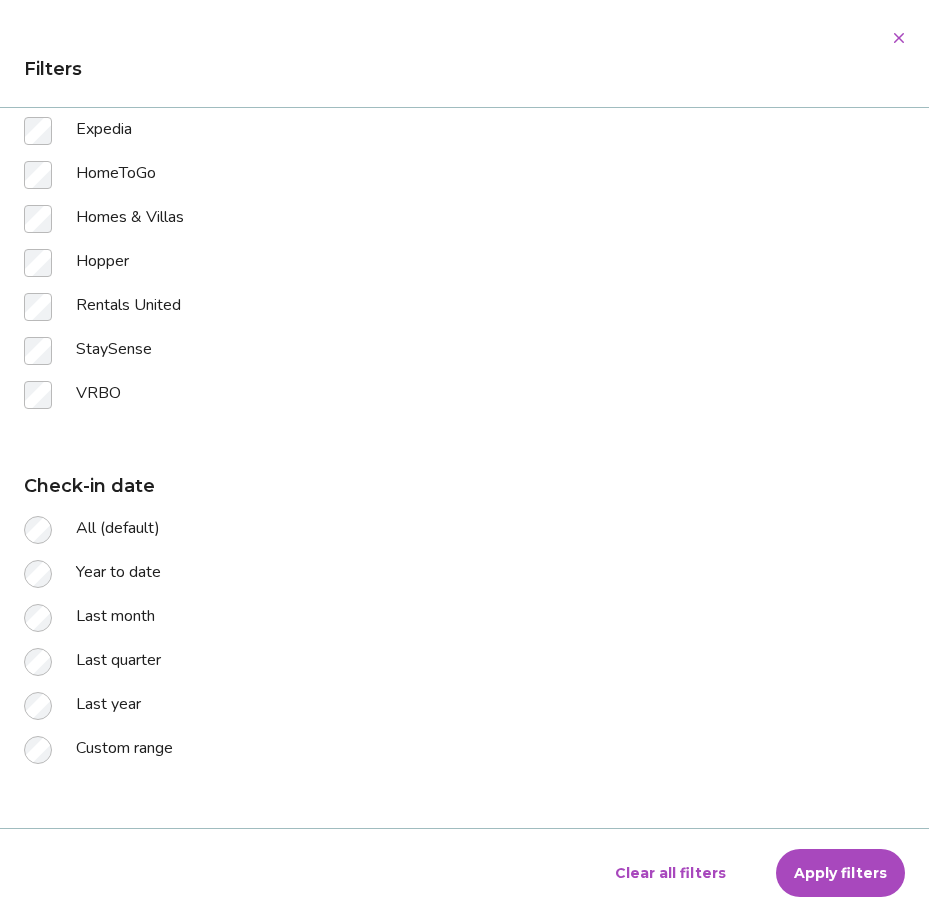 click on "Apply filters" at bounding box center [840, 873] 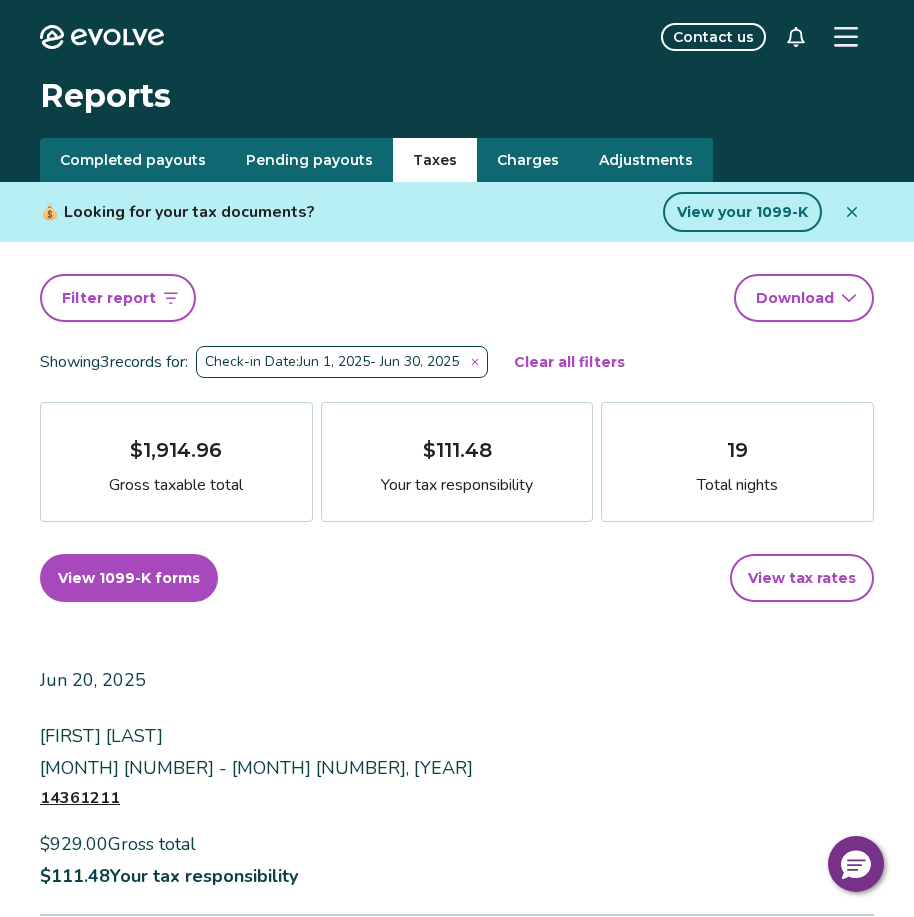 click on "View tax rates" at bounding box center [802, 578] 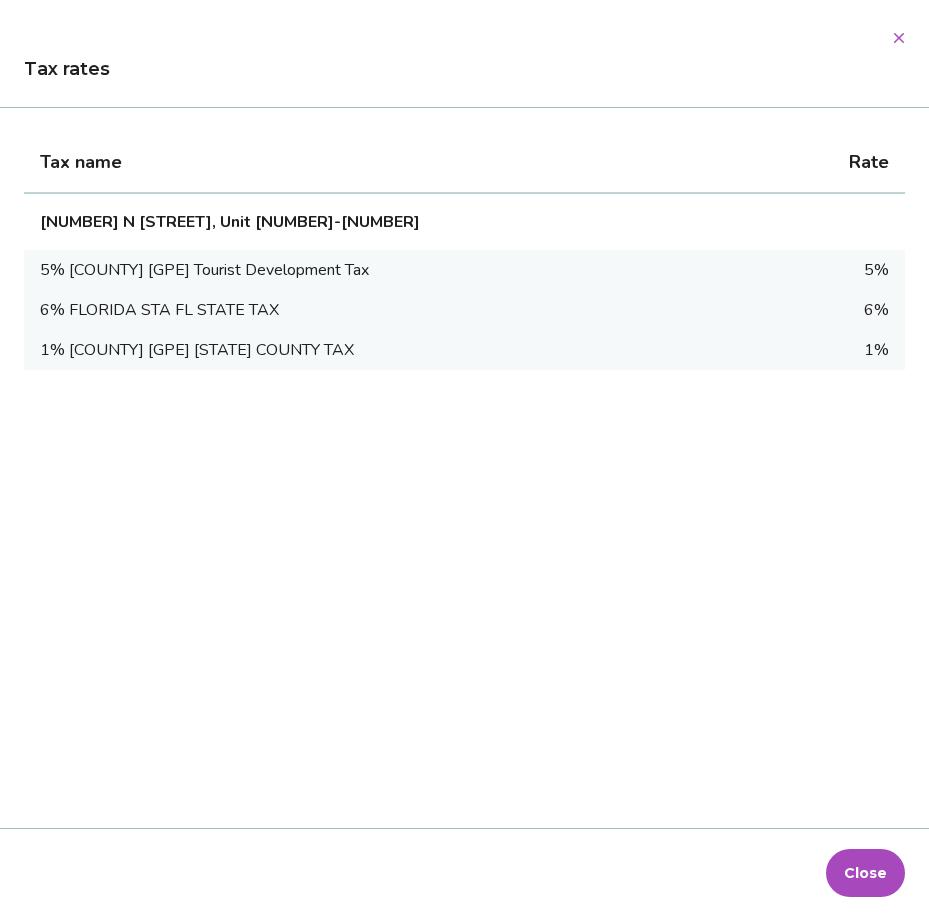 click at bounding box center [899, 38] 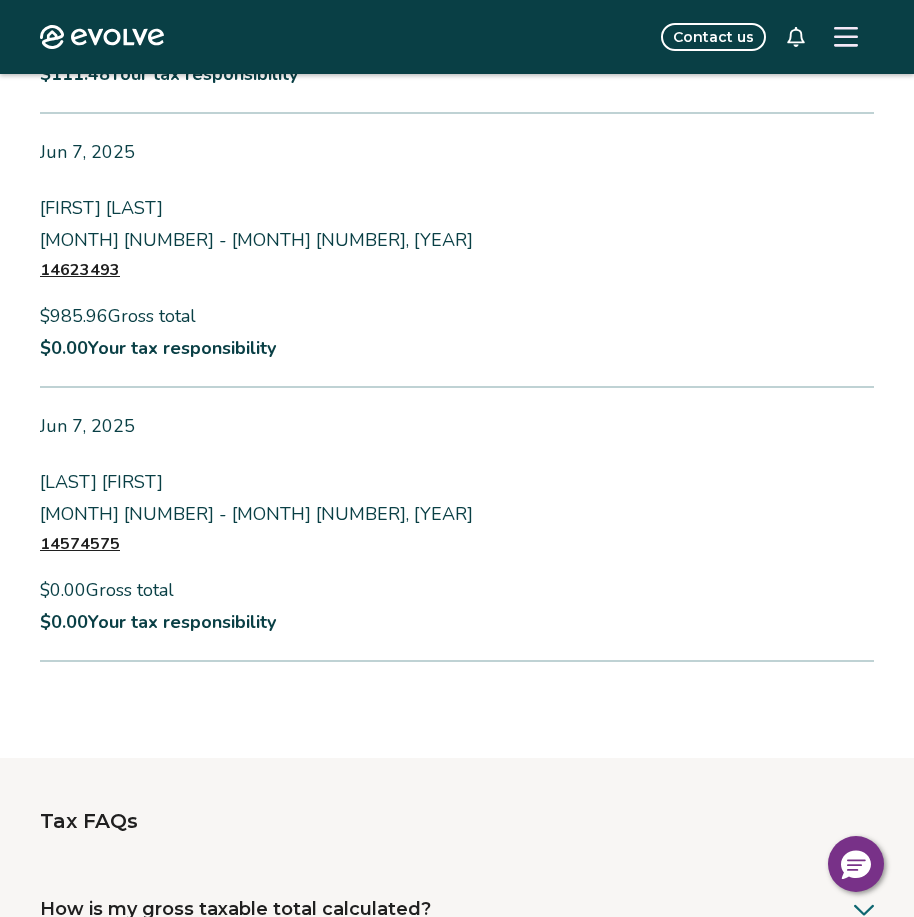 scroll, scrollTop: 1604, scrollLeft: 0, axis: vertical 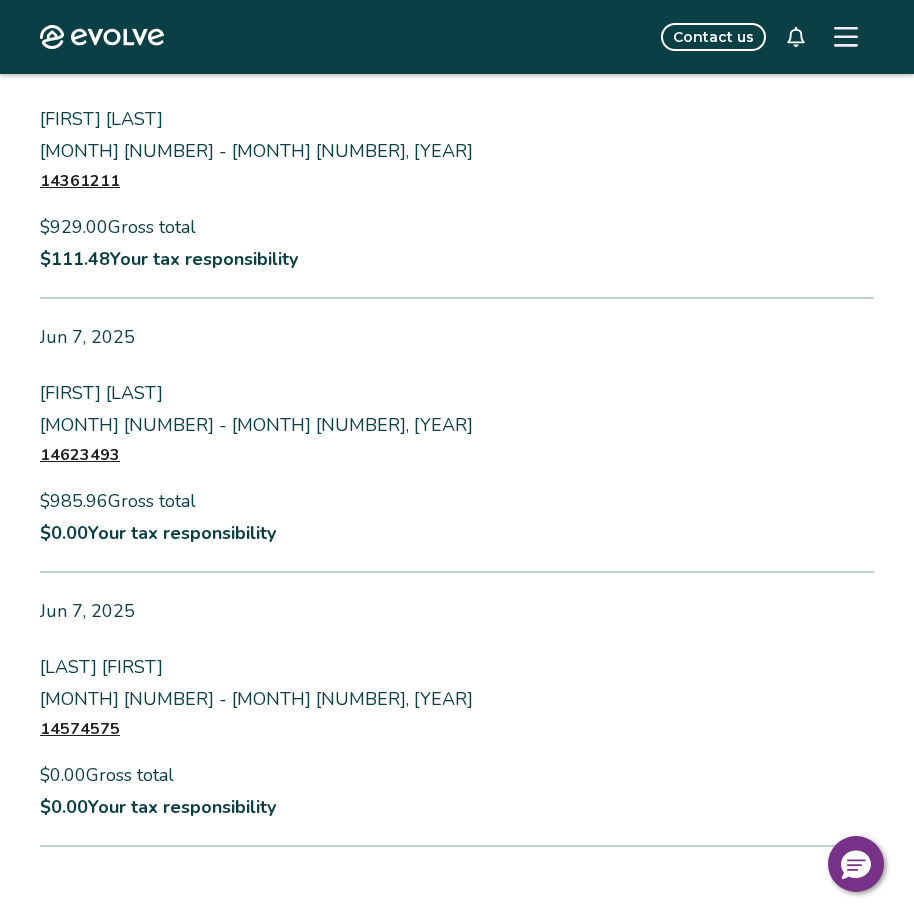 type 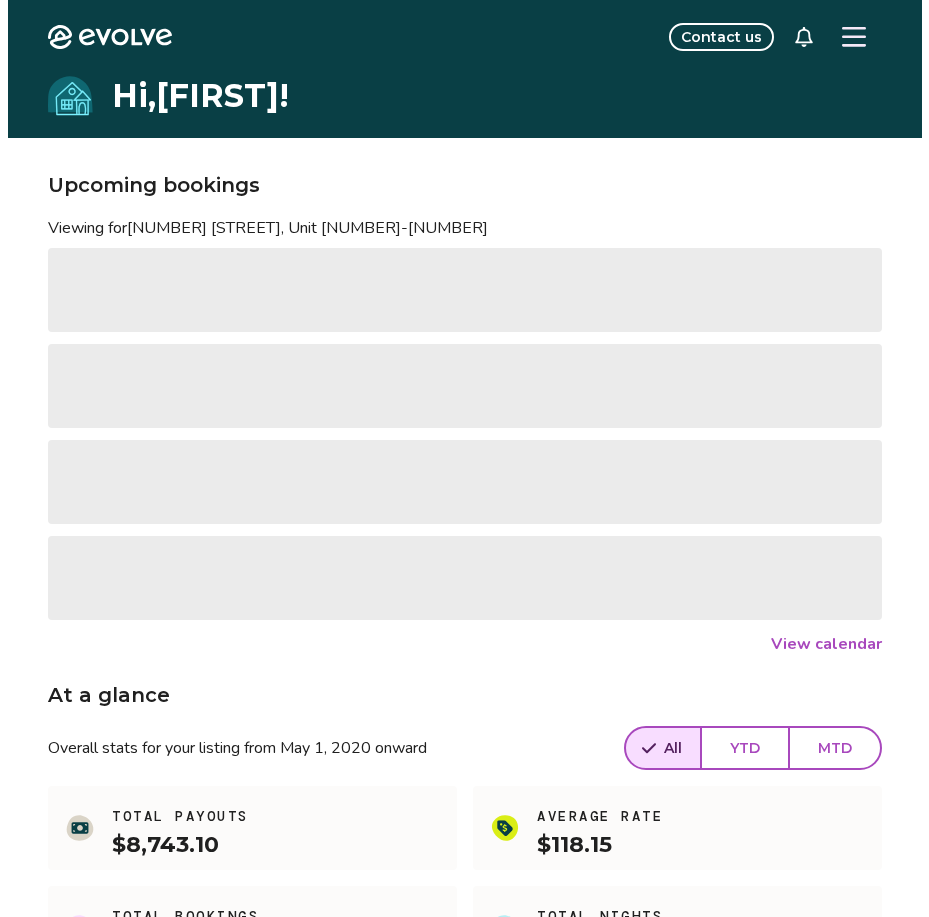 scroll, scrollTop: 0, scrollLeft: 0, axis: both 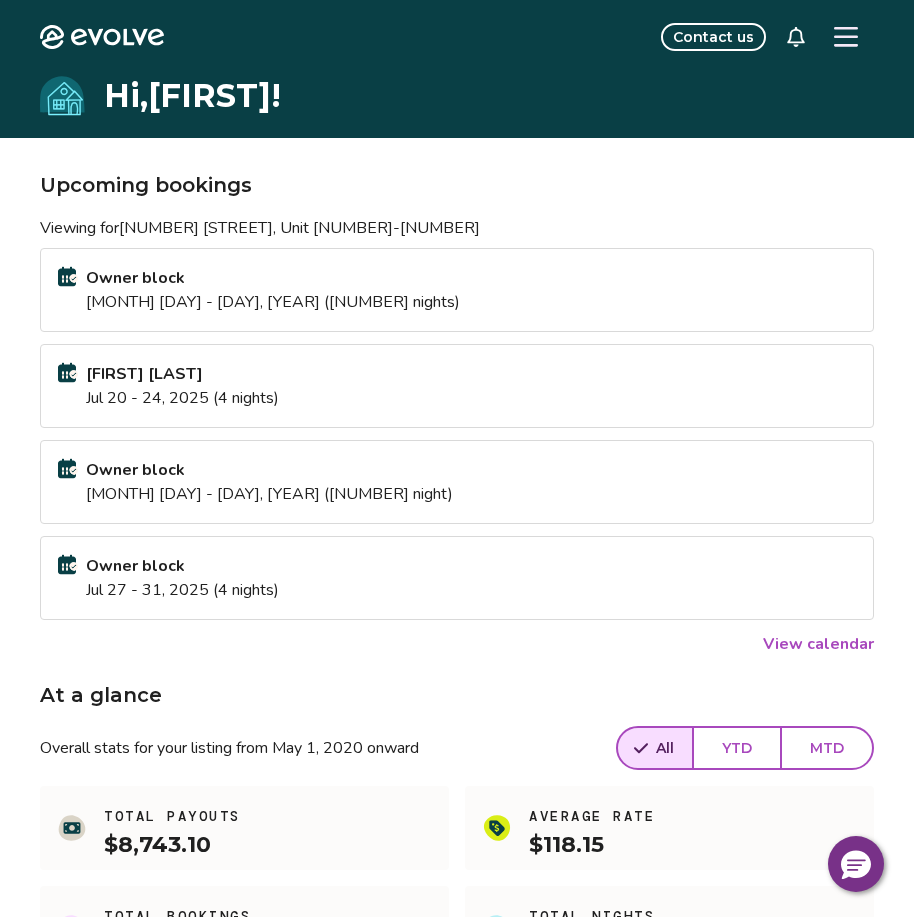 click at bounding box center [846, 37] 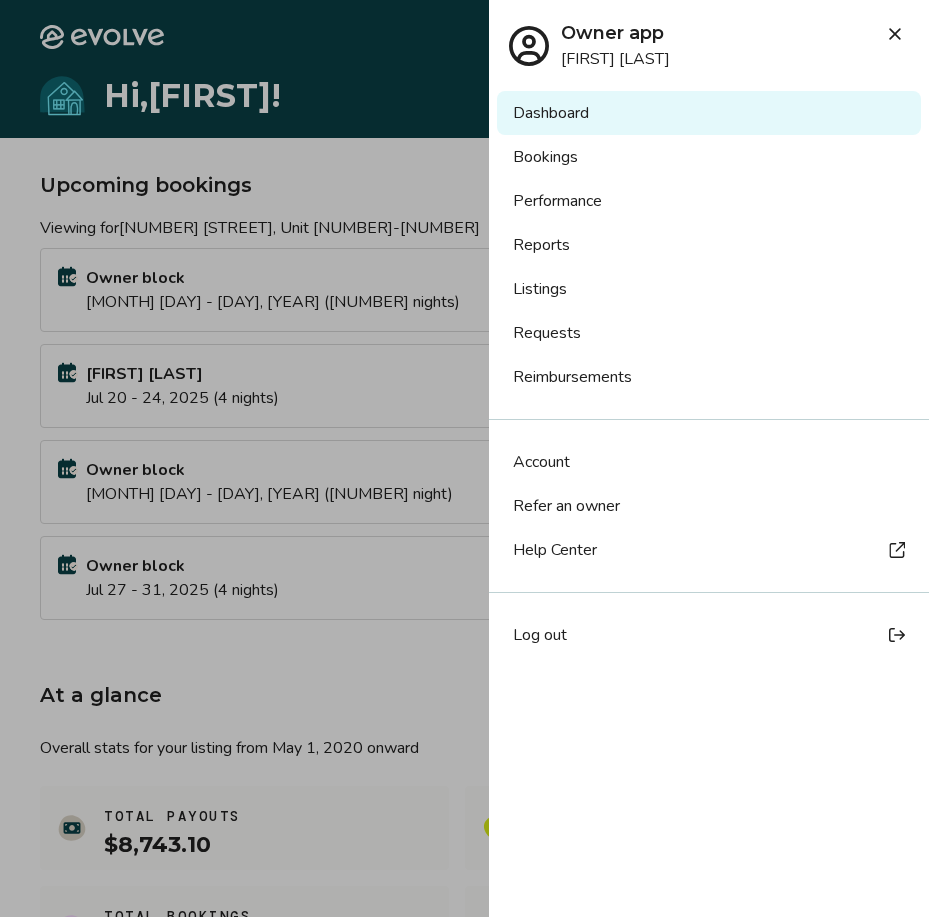 click on "Reports" at bounding box center [709, 245] 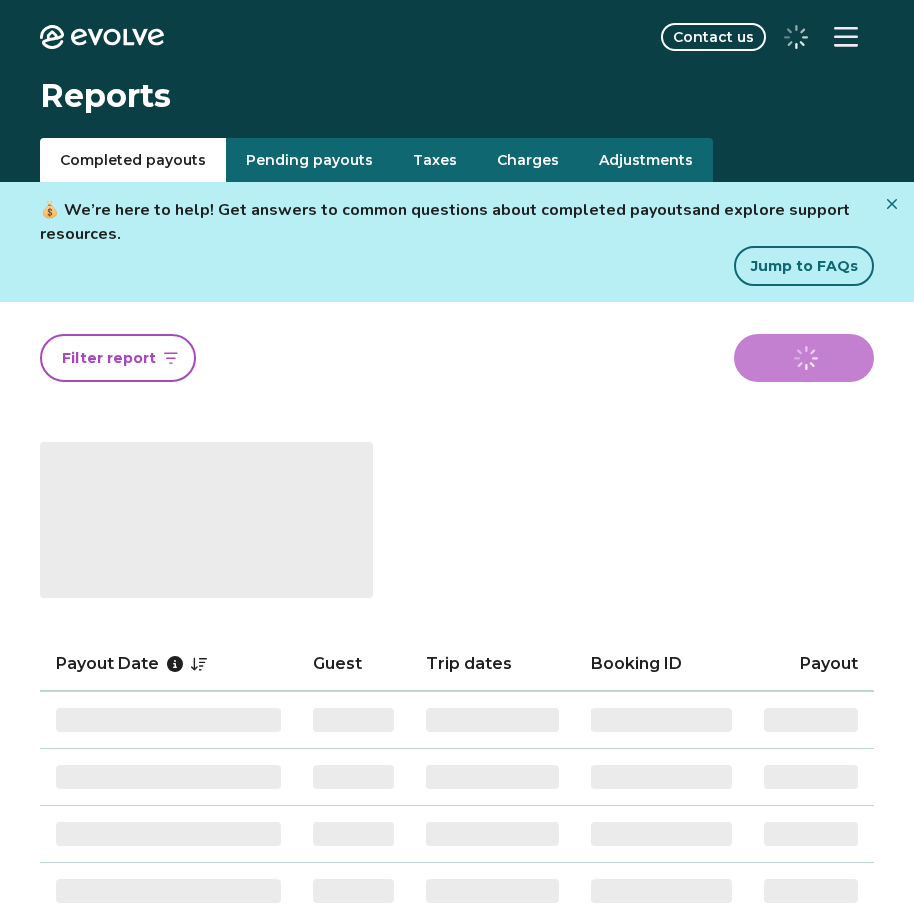 scroll, scrollTop: 0, scrollLeft: 0, axis: both 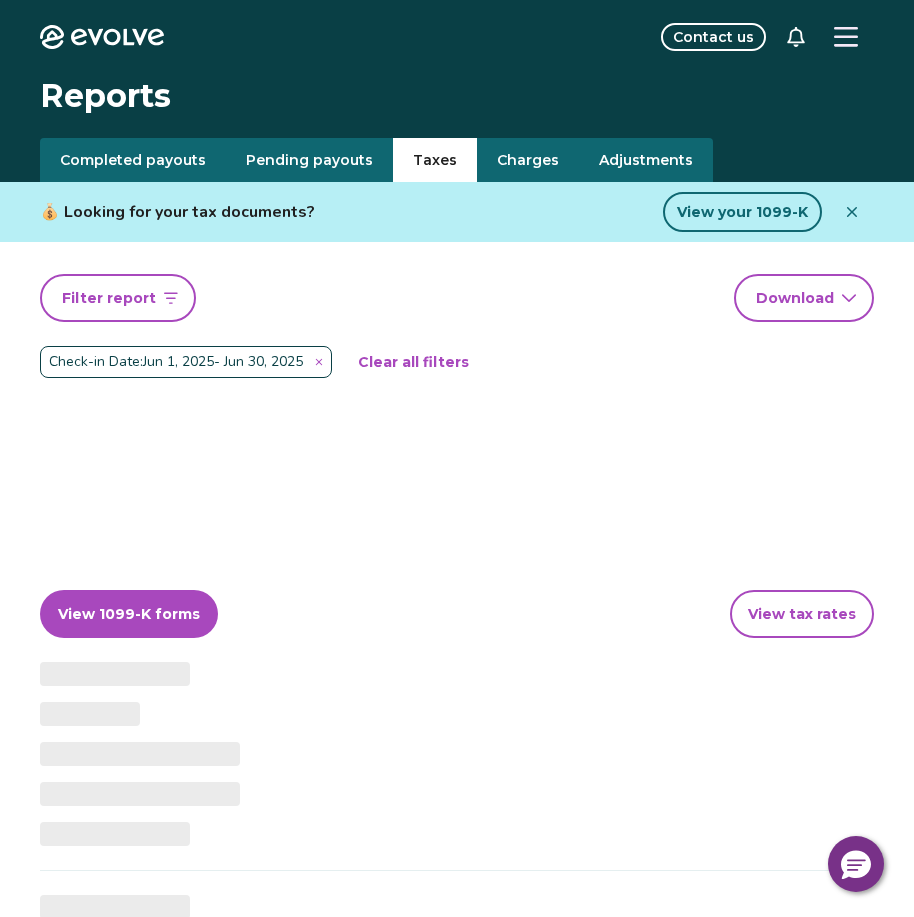click on "Taxes" at bounding box center [435, 160] 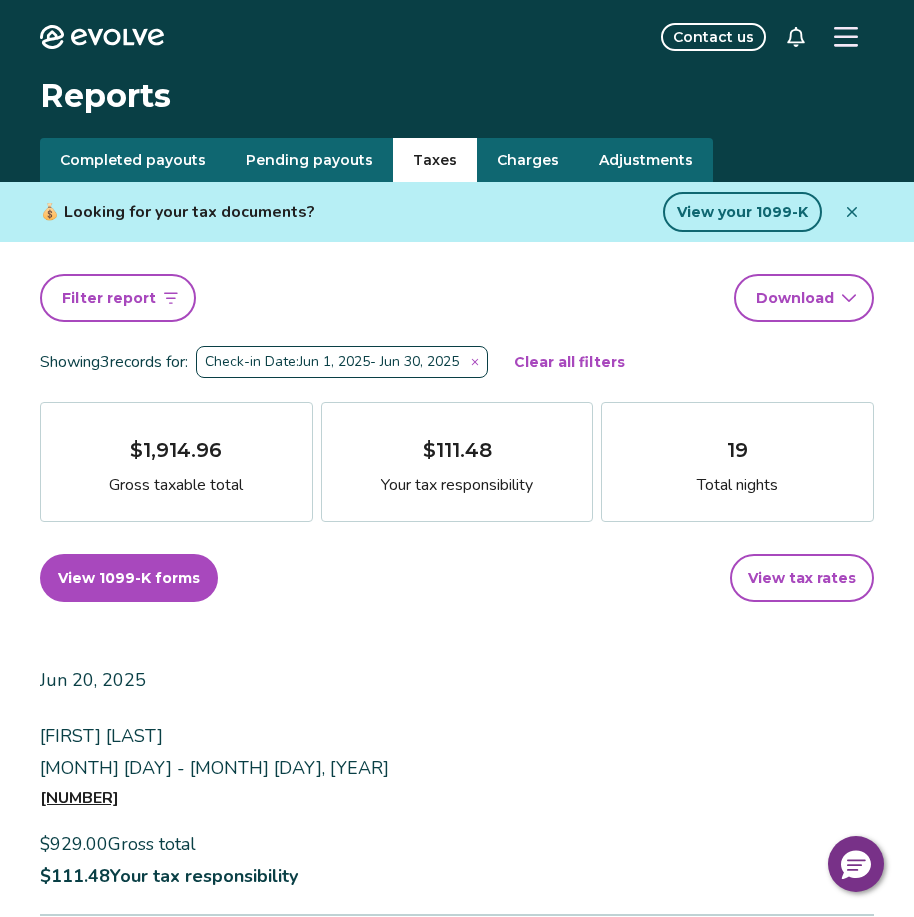 click on "Clear all filters" at bounding box center [569, 362] 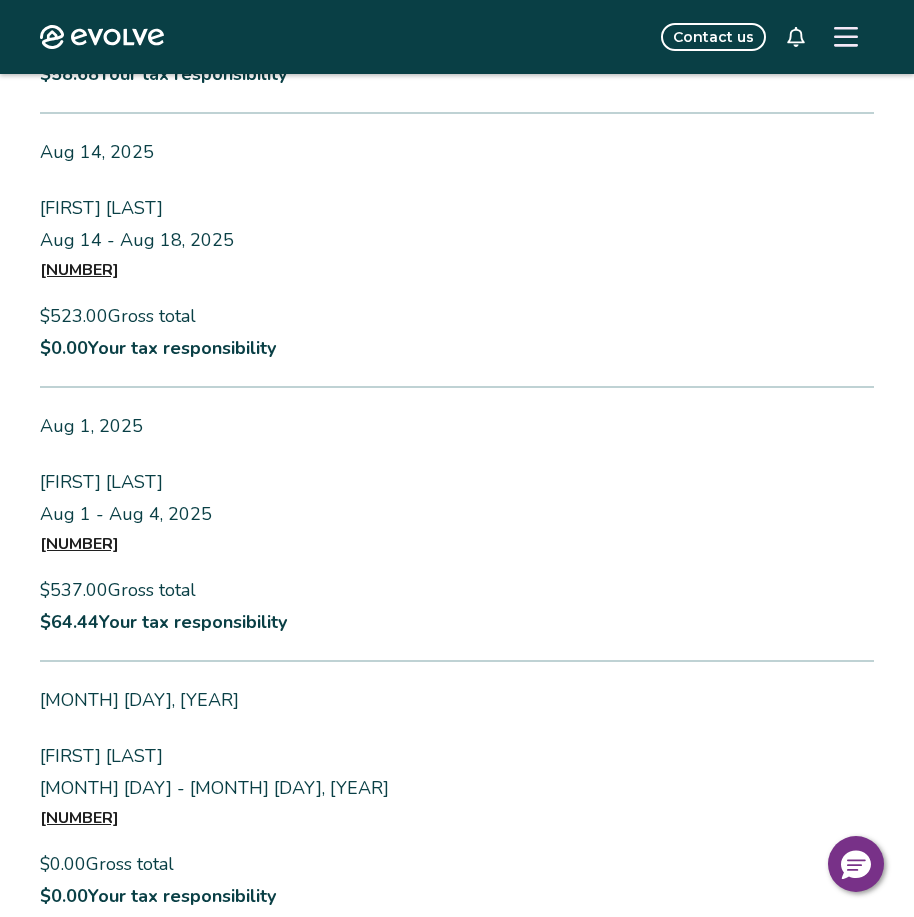 scroll, scrollTop: 2406, scrollLeft: 0, axis: vertical 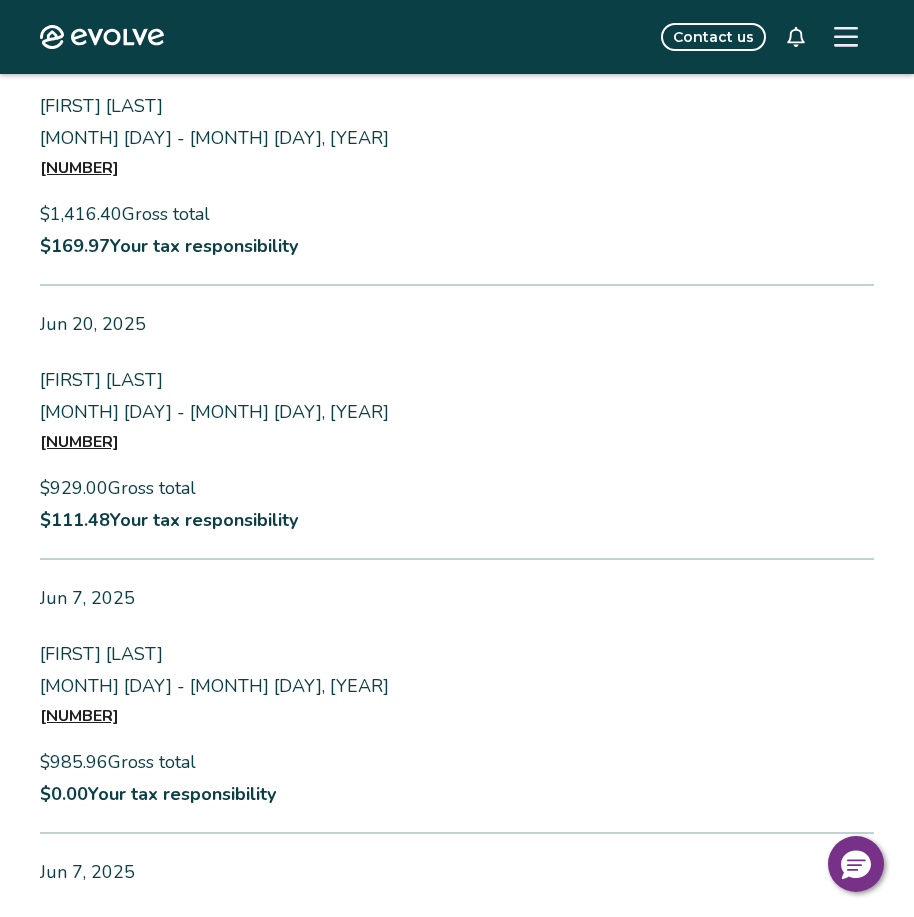 click on "[NUMBER]" at bounding box center (79, 442) 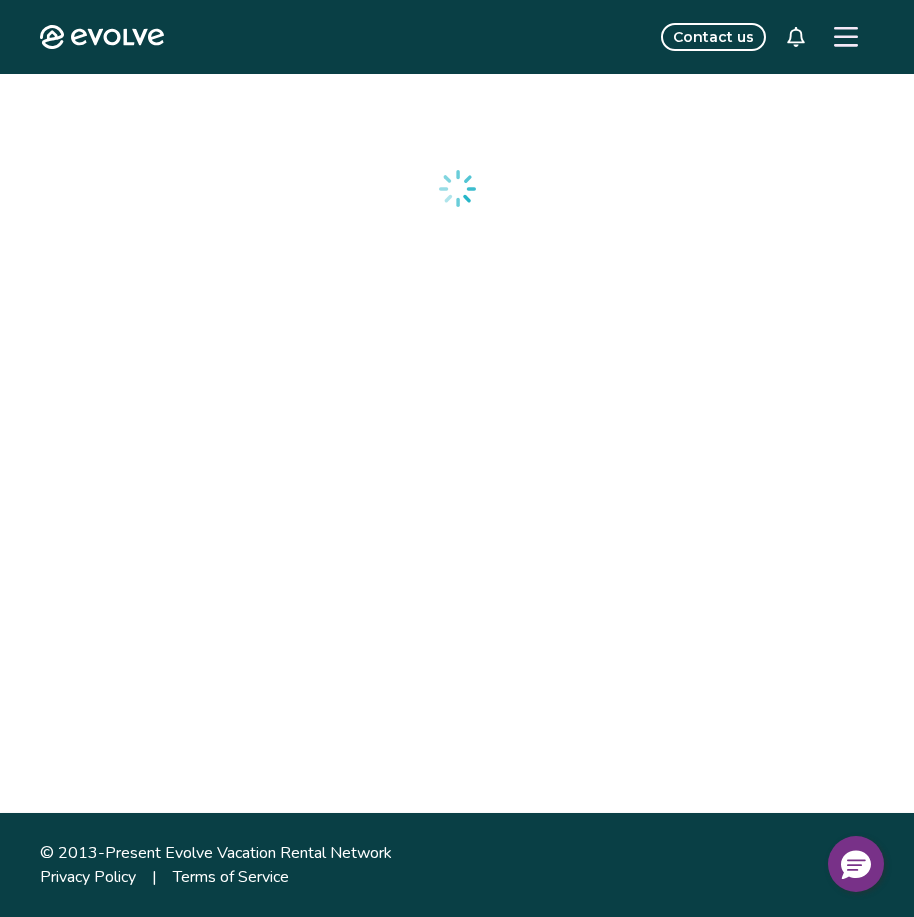 scroll, scrollTop: 0, scrollLeft: 0, axis: both 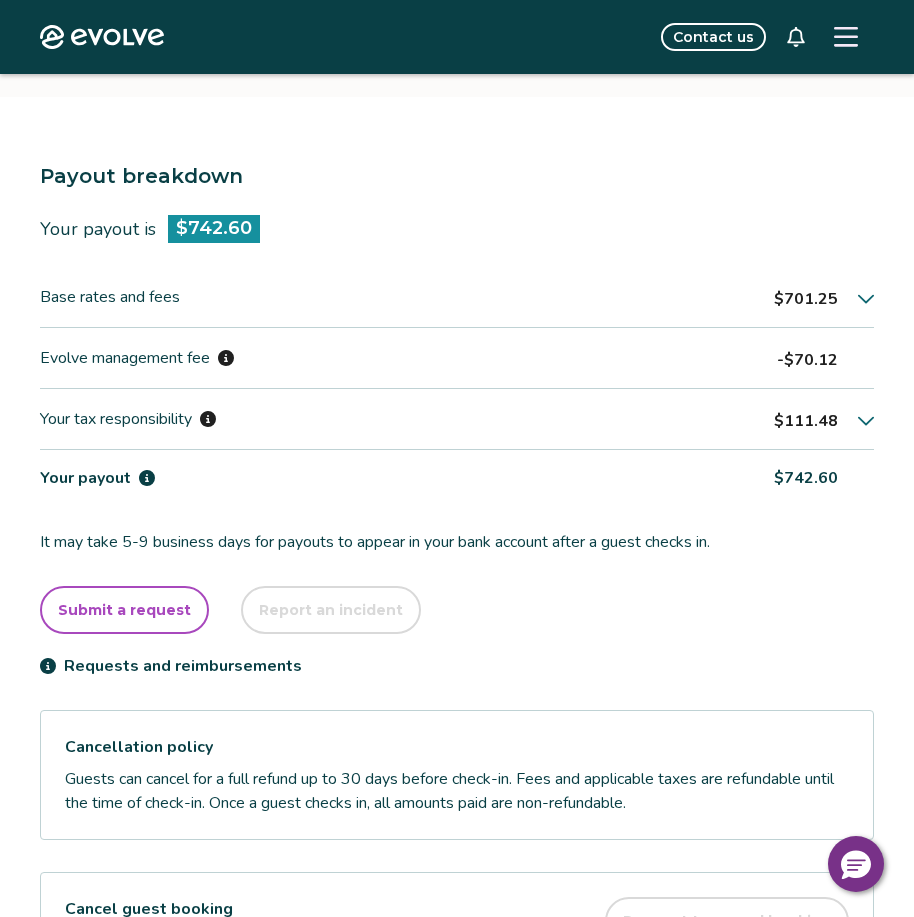 click 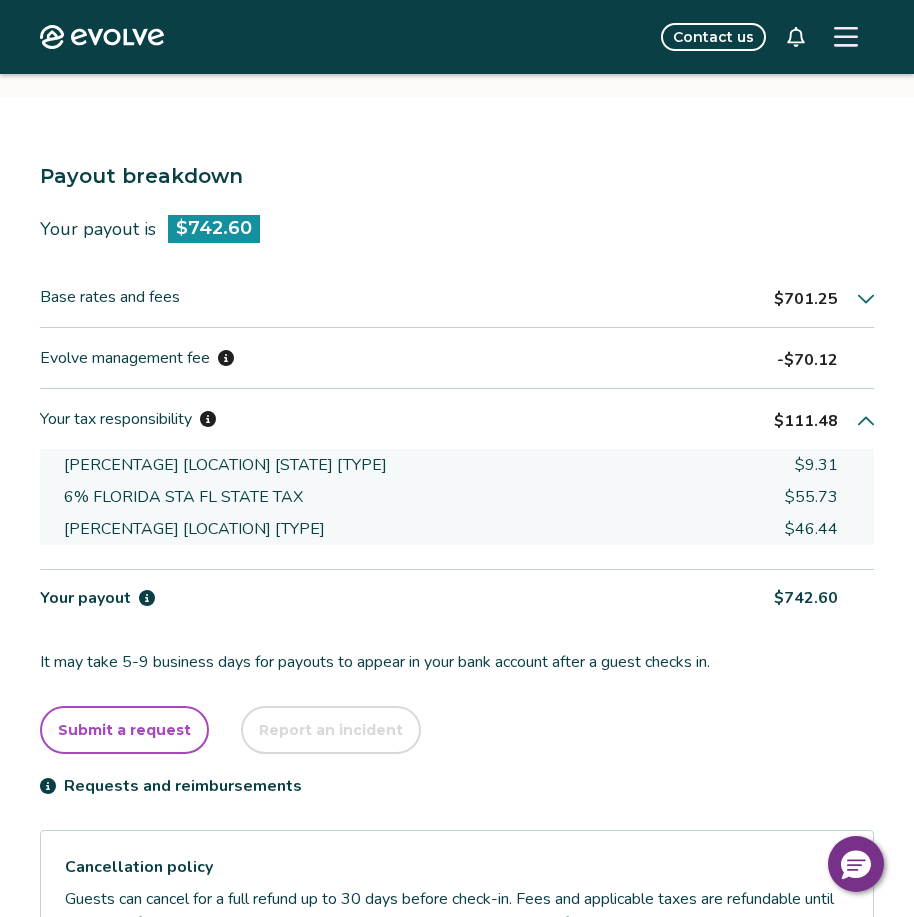 click 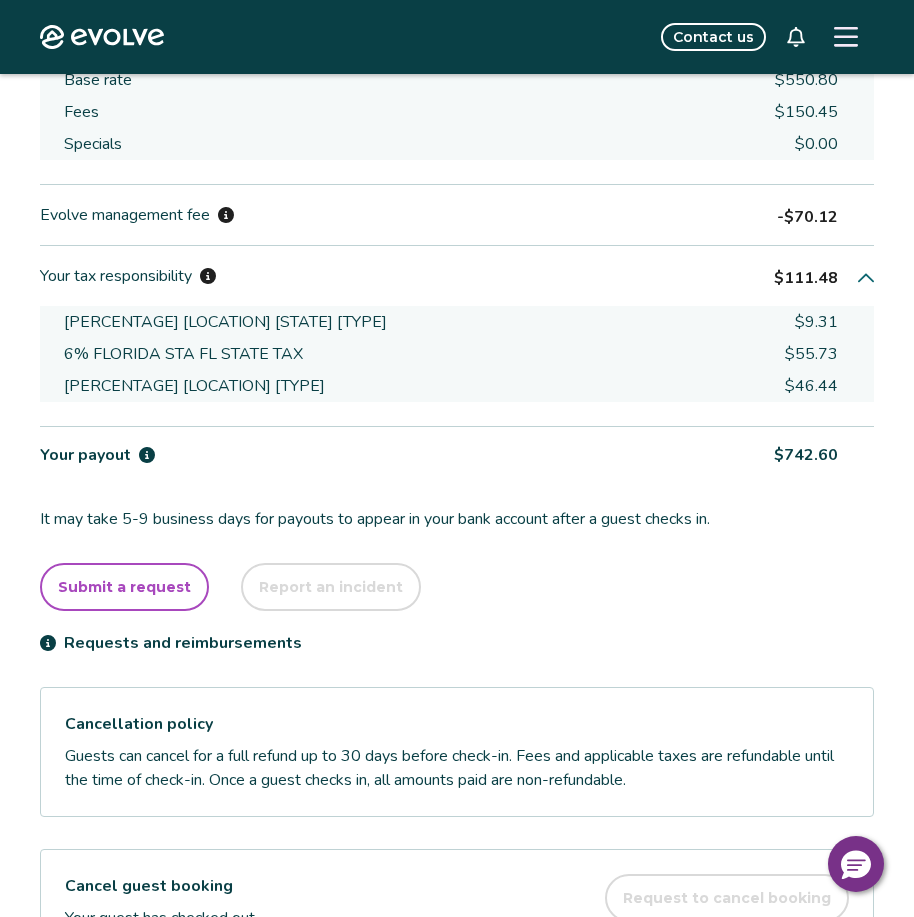 scroll, scrollTop: 1284, scrollLeft: 0, axis: vertical 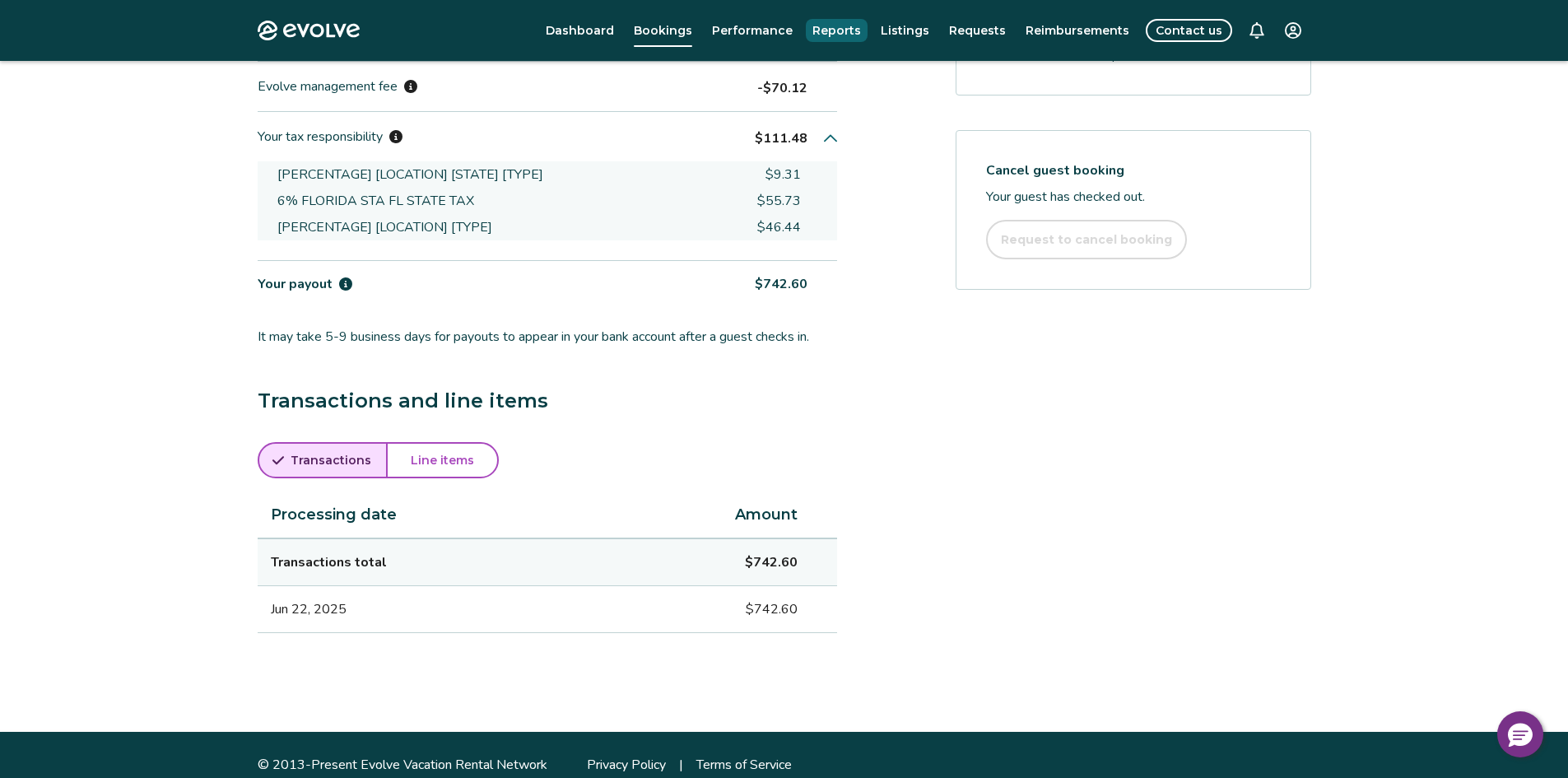 click on "Reports" at bounding box center (836, 30) 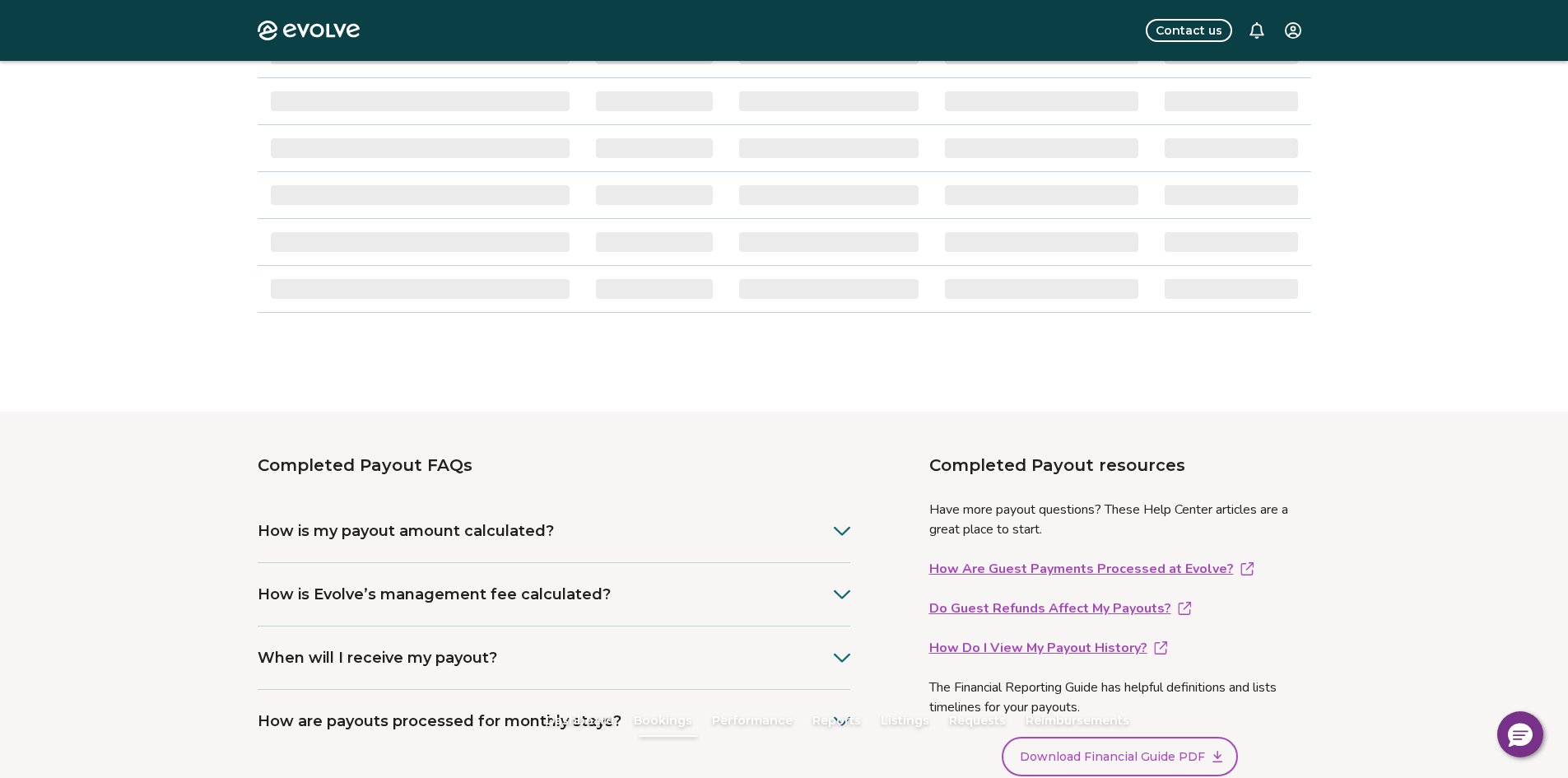 scroll, scrollTop: 0, scrollLeft: 0, axis: both 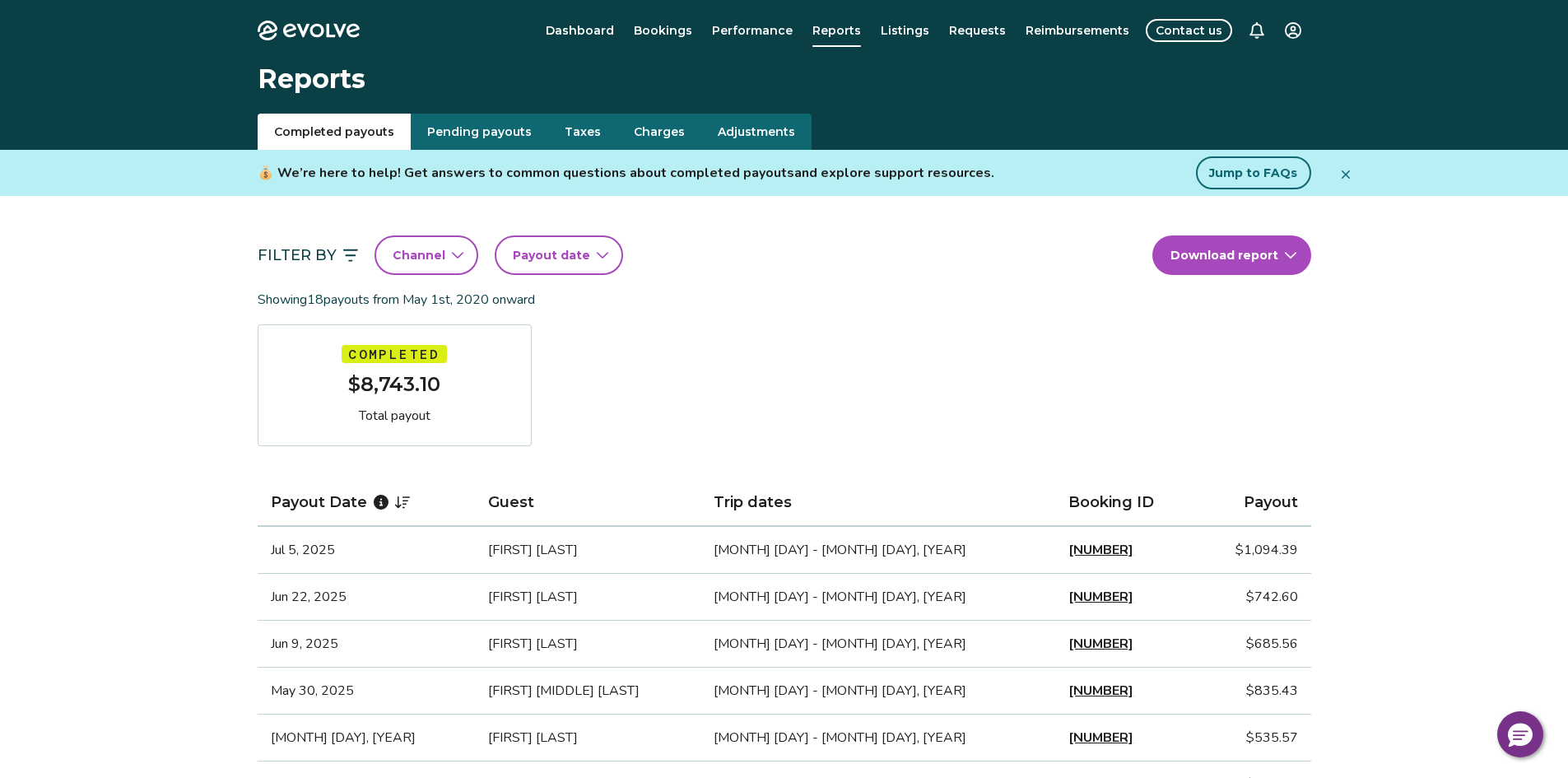 click on "[NUMBER]" at bounding box center [1100, 597] 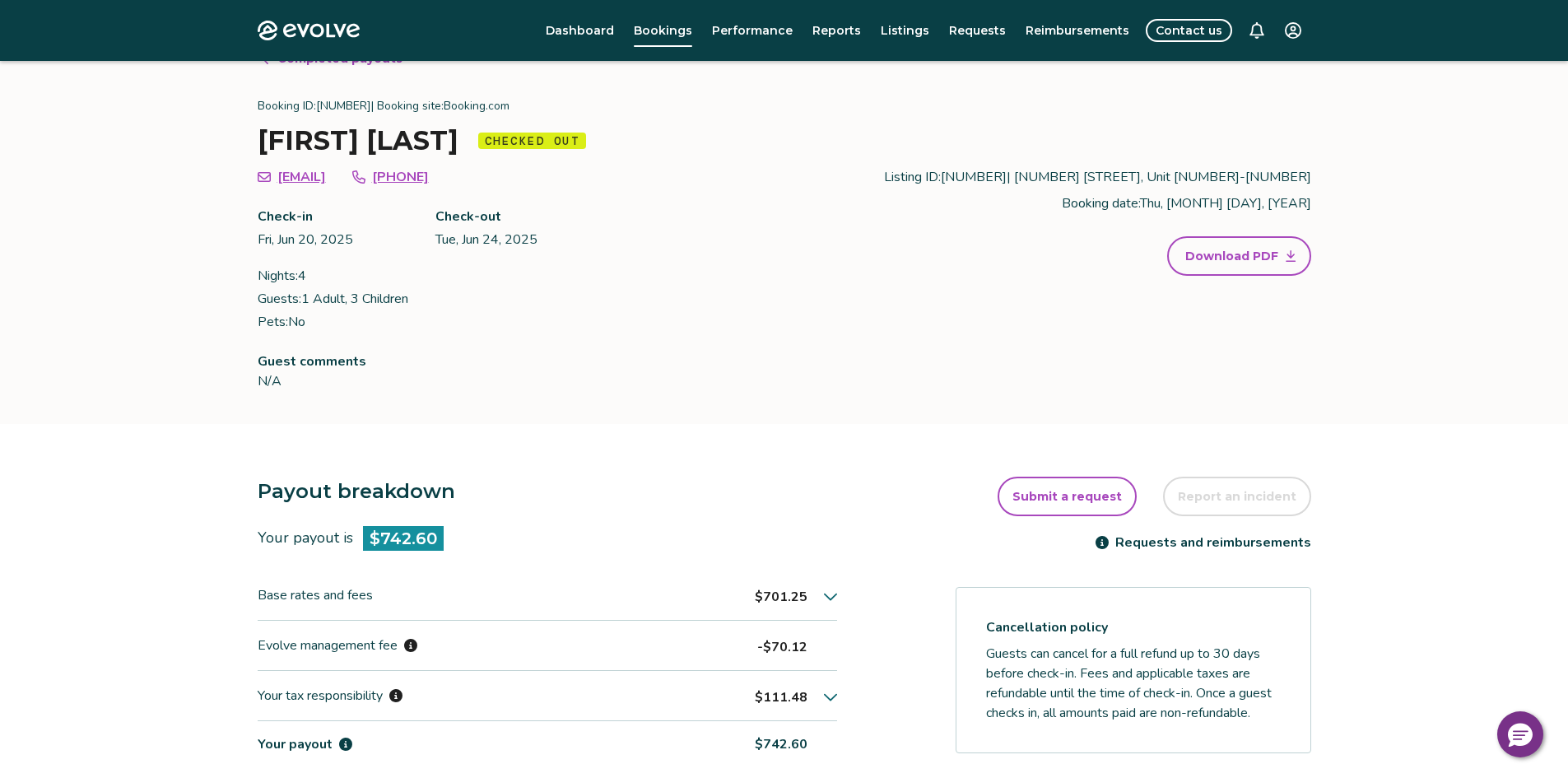 scroll, scrollTop: 33, scrollLeft: 0, axis: vertical 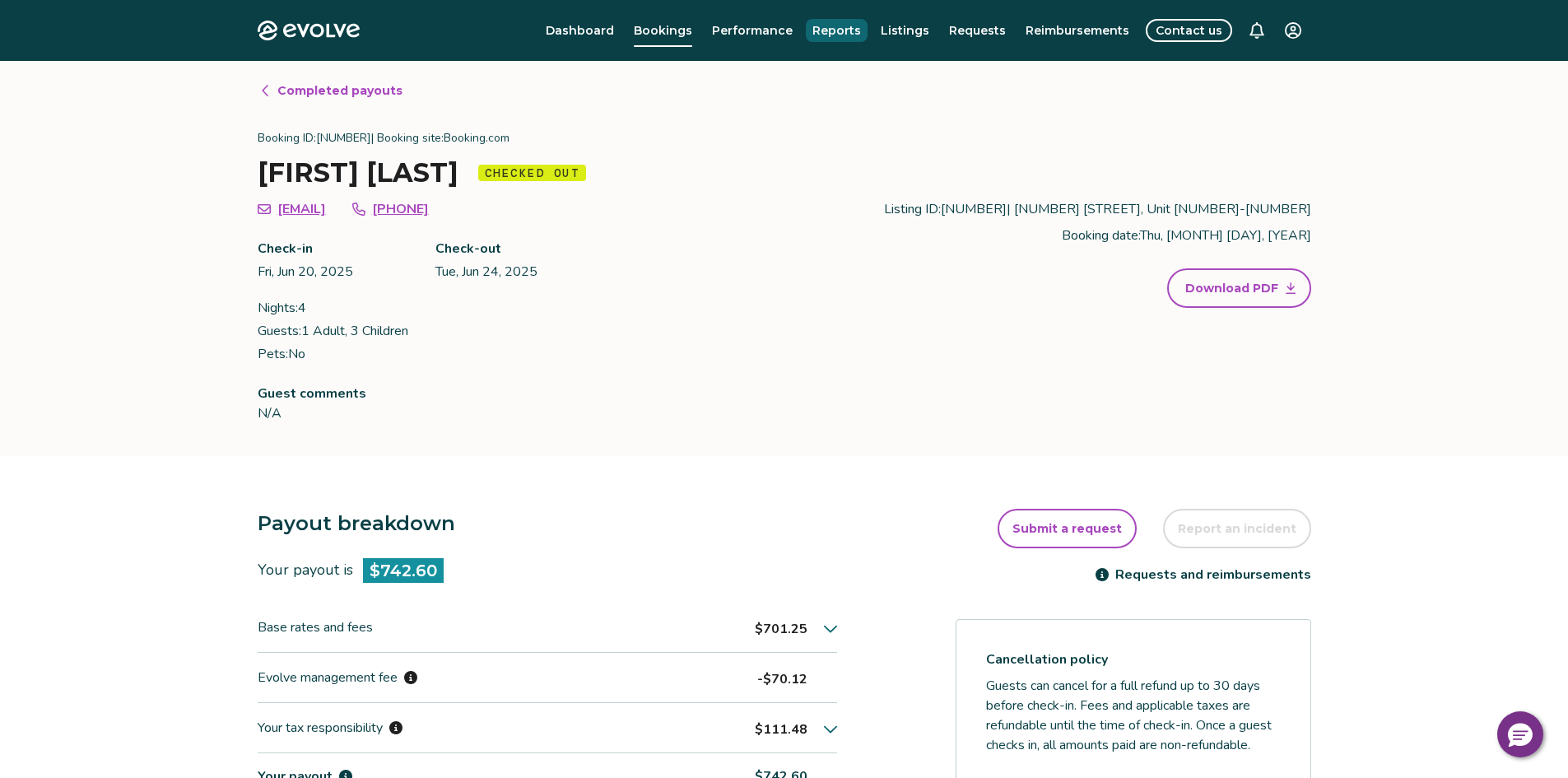 click on "Reports" at bounding box center [836, 30] 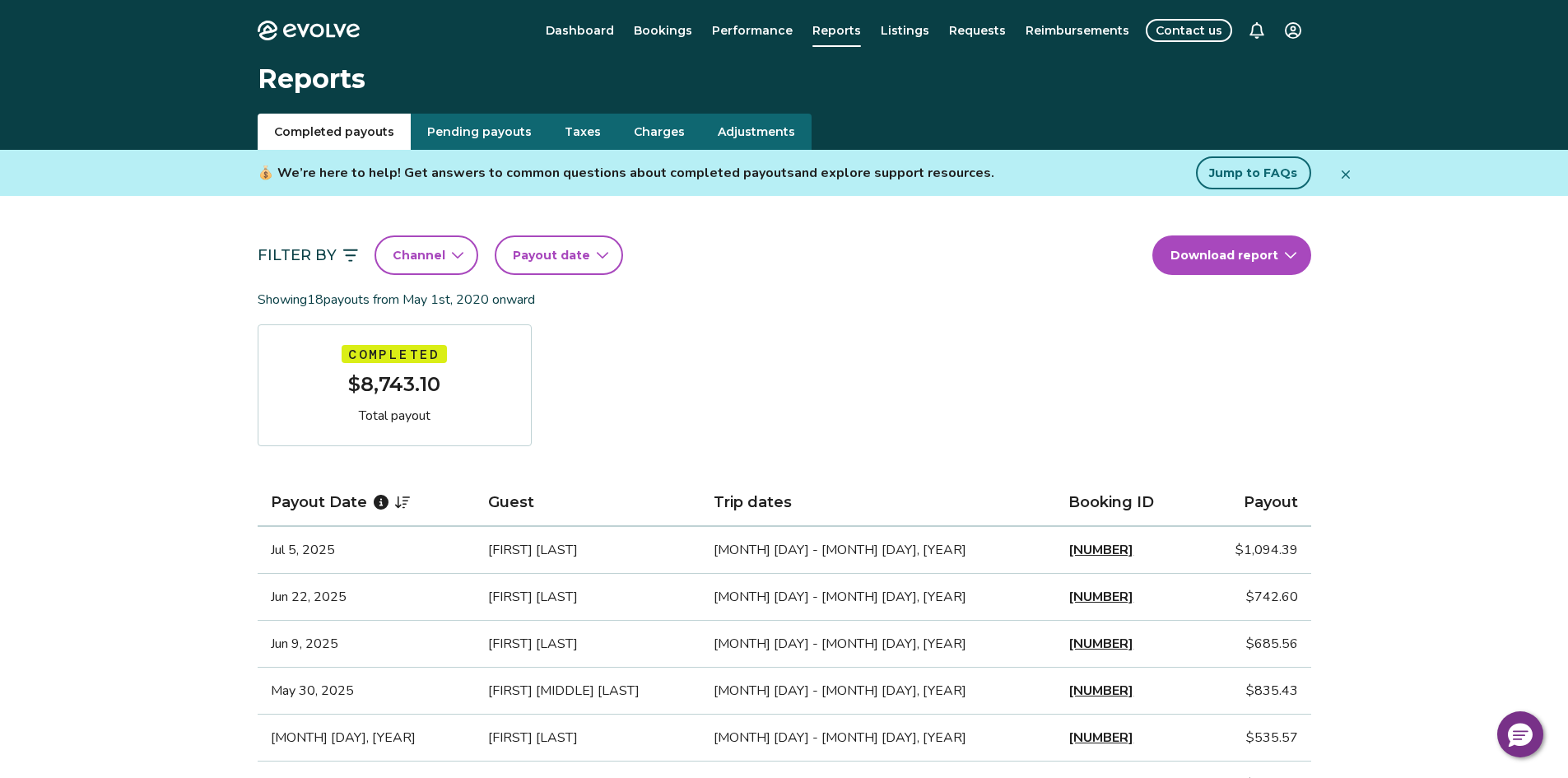 click on "[NUMBER]" at bounding box center [1100, 550] 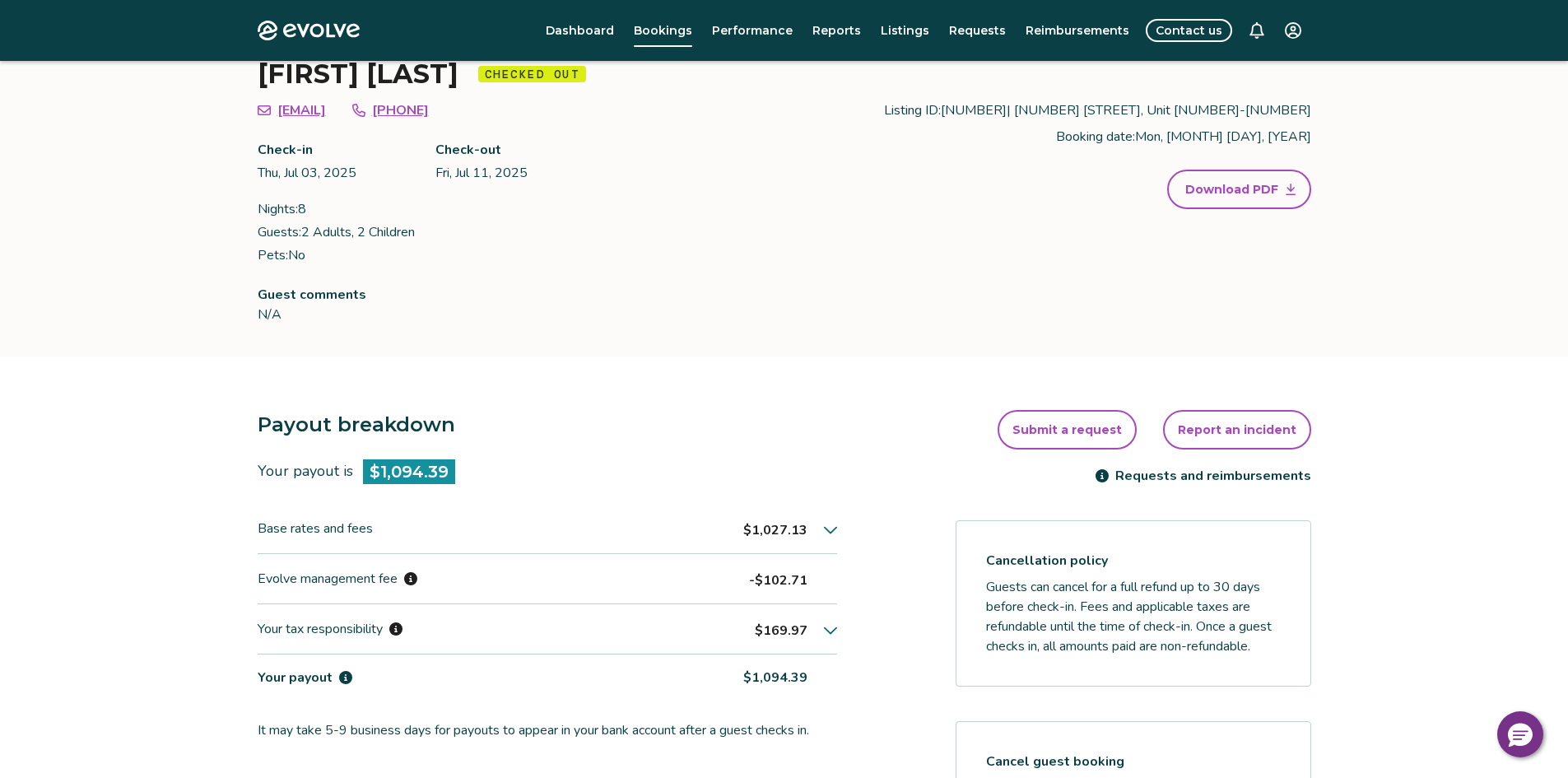 scroll, scrollTop: 0, scrollLeft: 0, axis: both 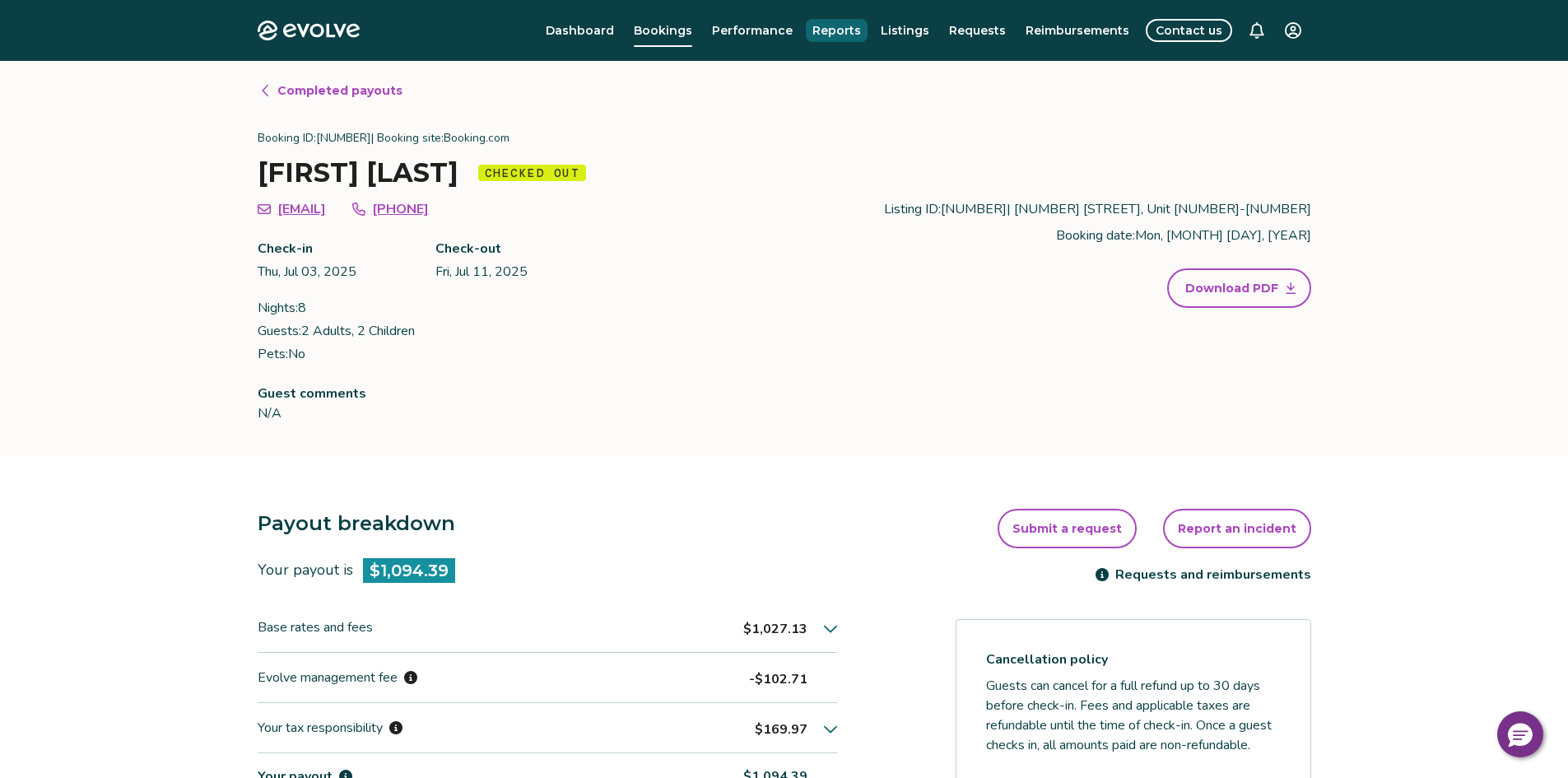 click on "Reports" at bounding box center [836, 30] 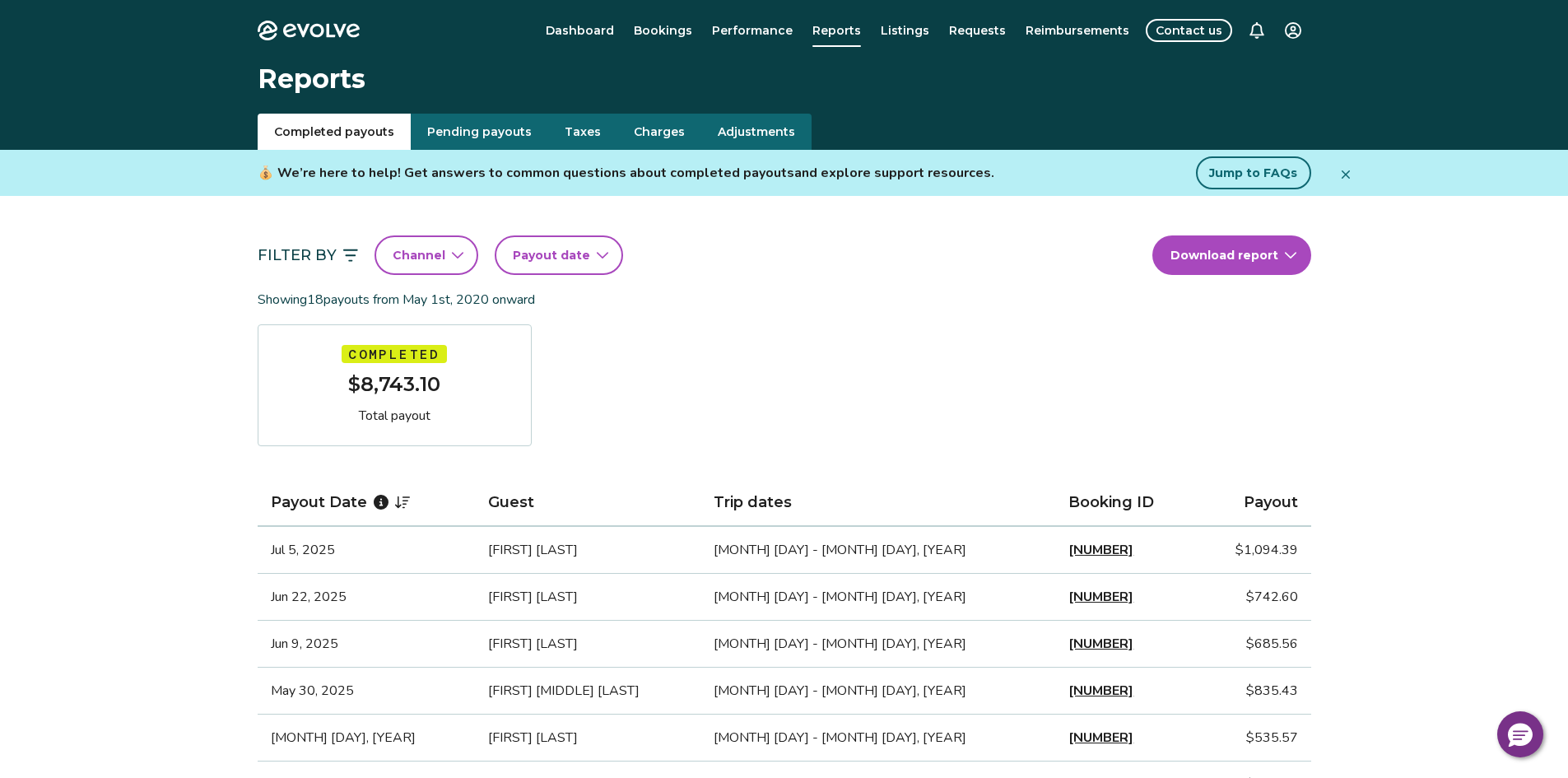 click on "[NUMBER]" at bounding box center [1100, 691] 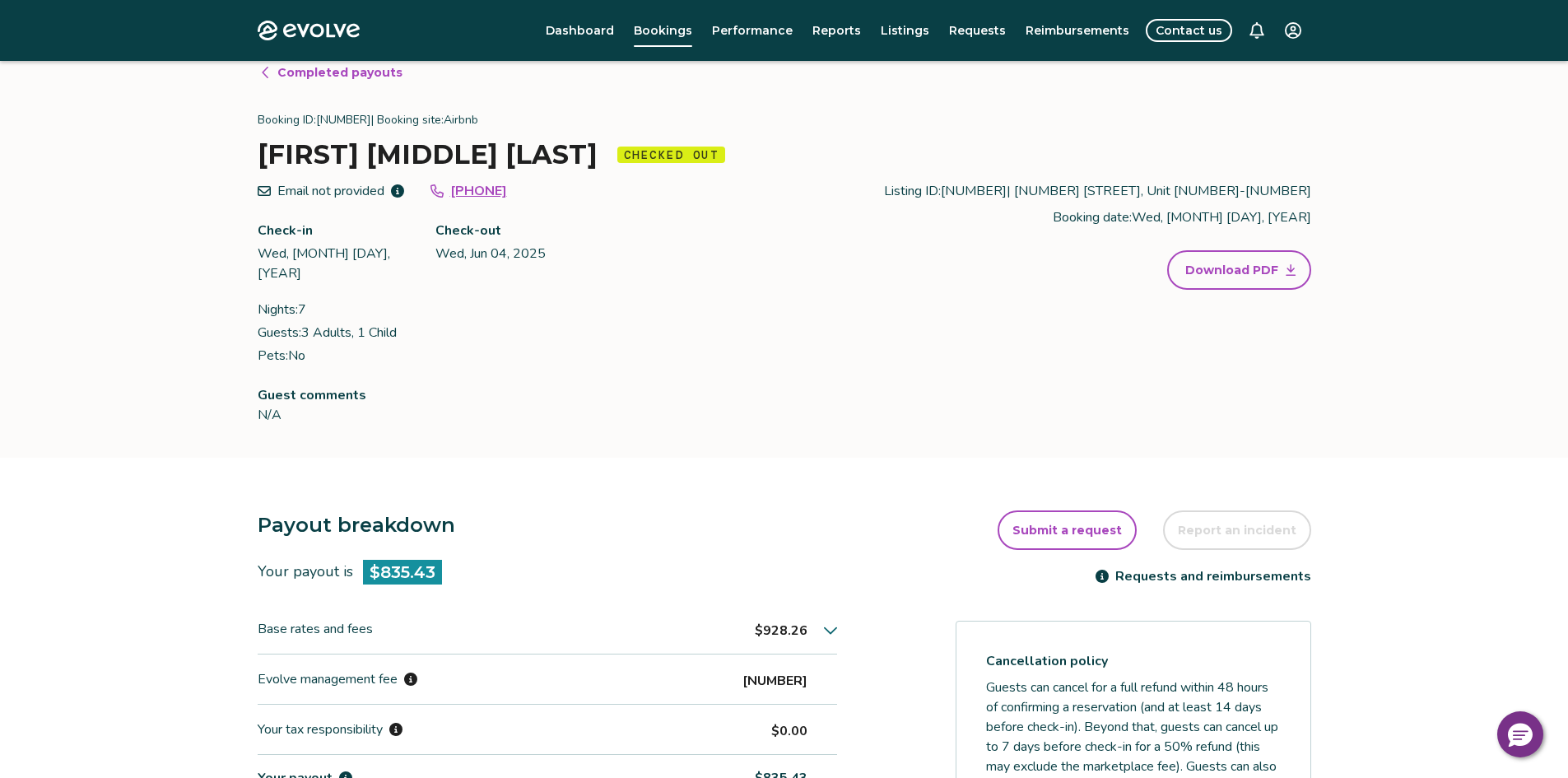 scroll, scrollTop: 0, scrollLeft: 0, axis: both 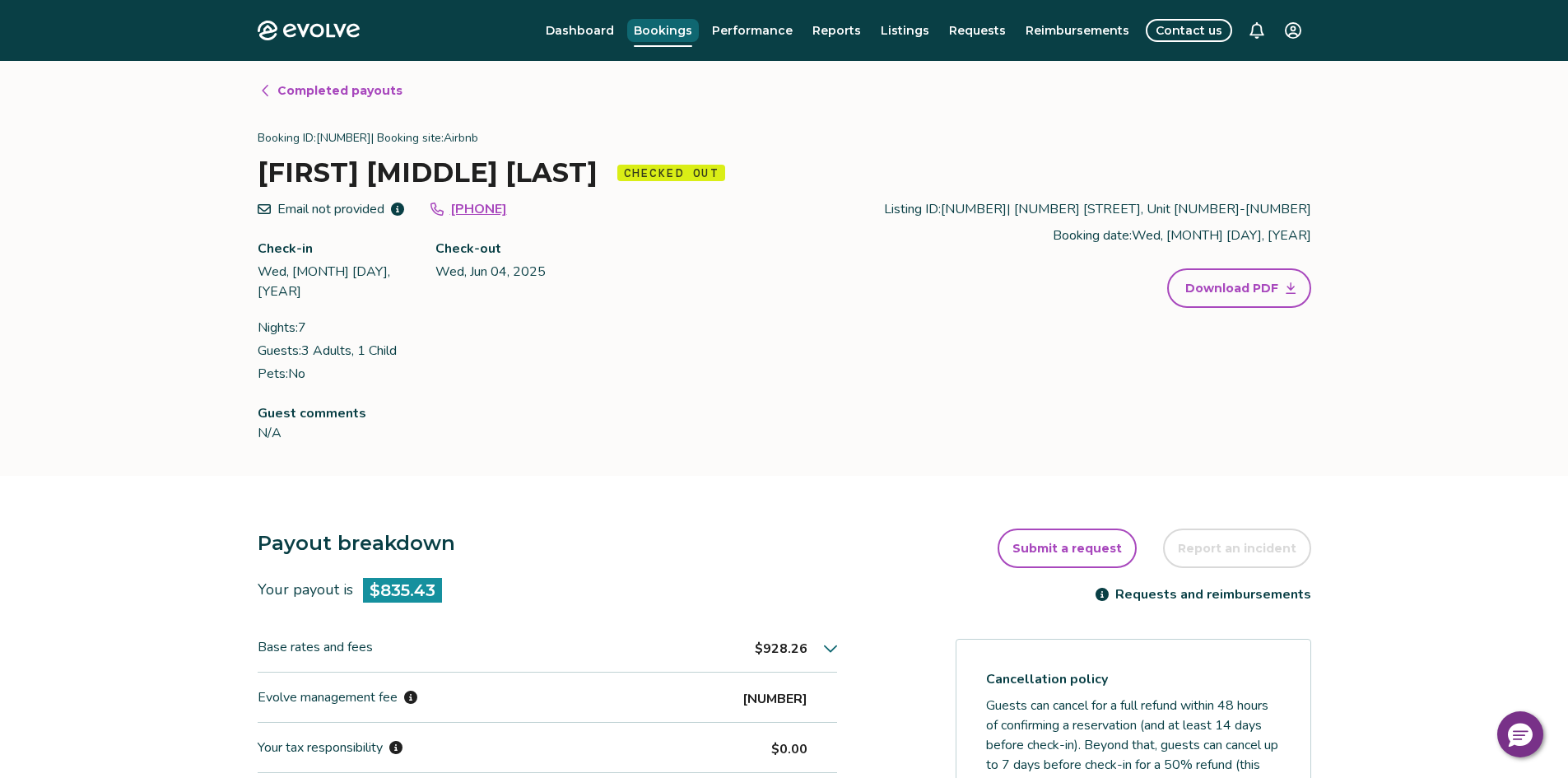 click on "Bookings" at bounding box center [663, 30] 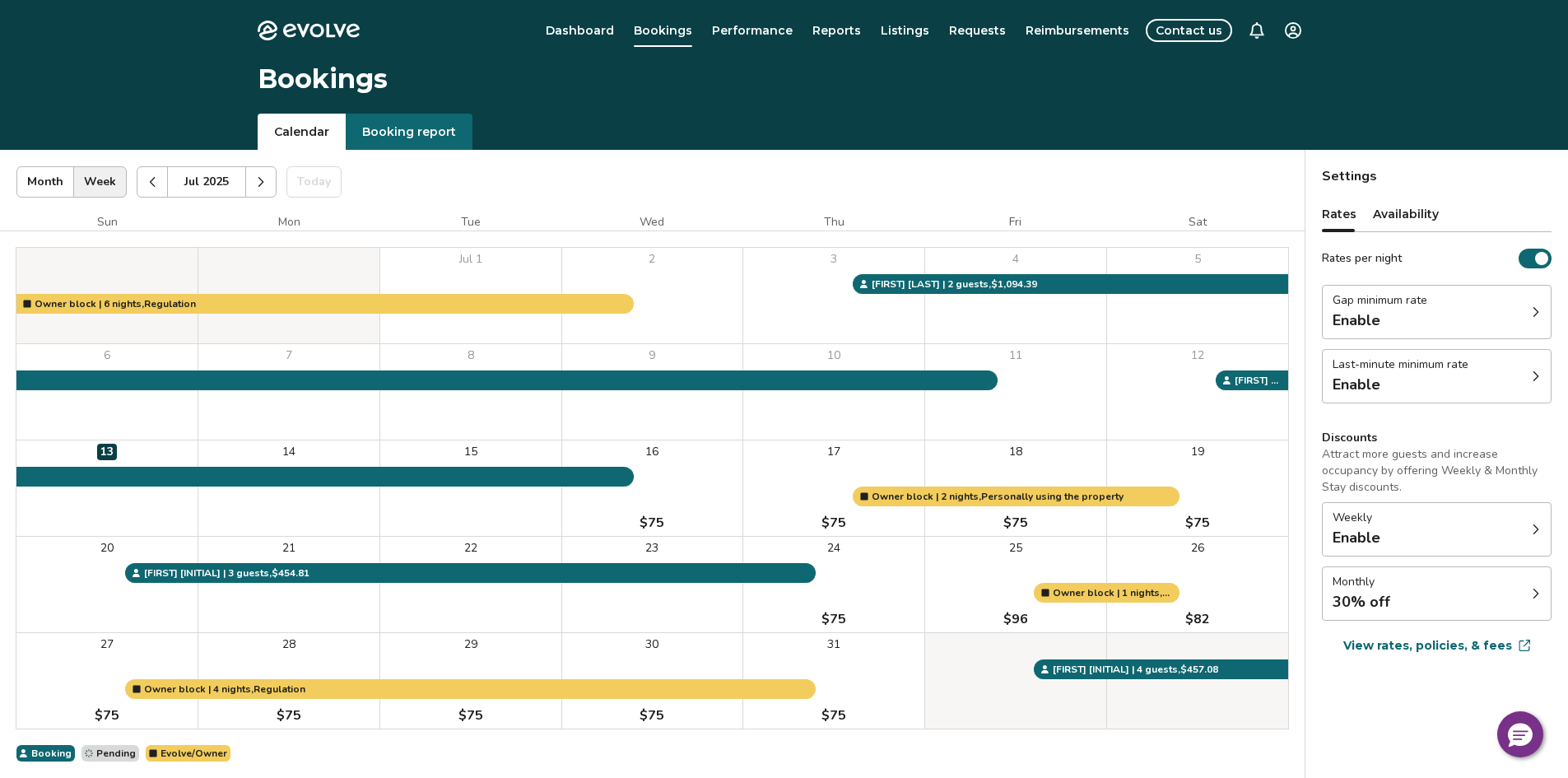 click on "Reports" at bounding box center [836, 30] 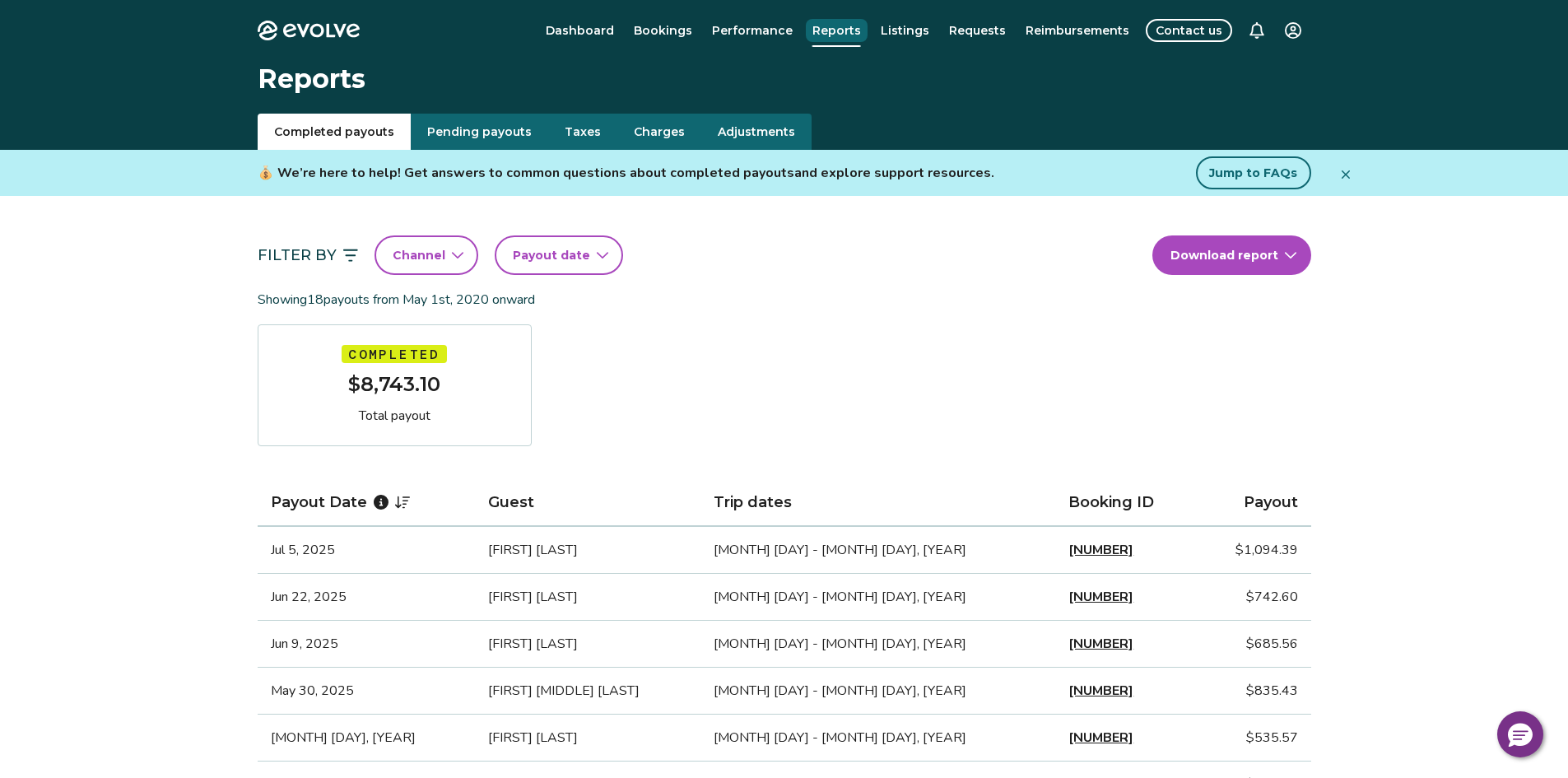 click on "Reports" at bounding box center [836, 30] 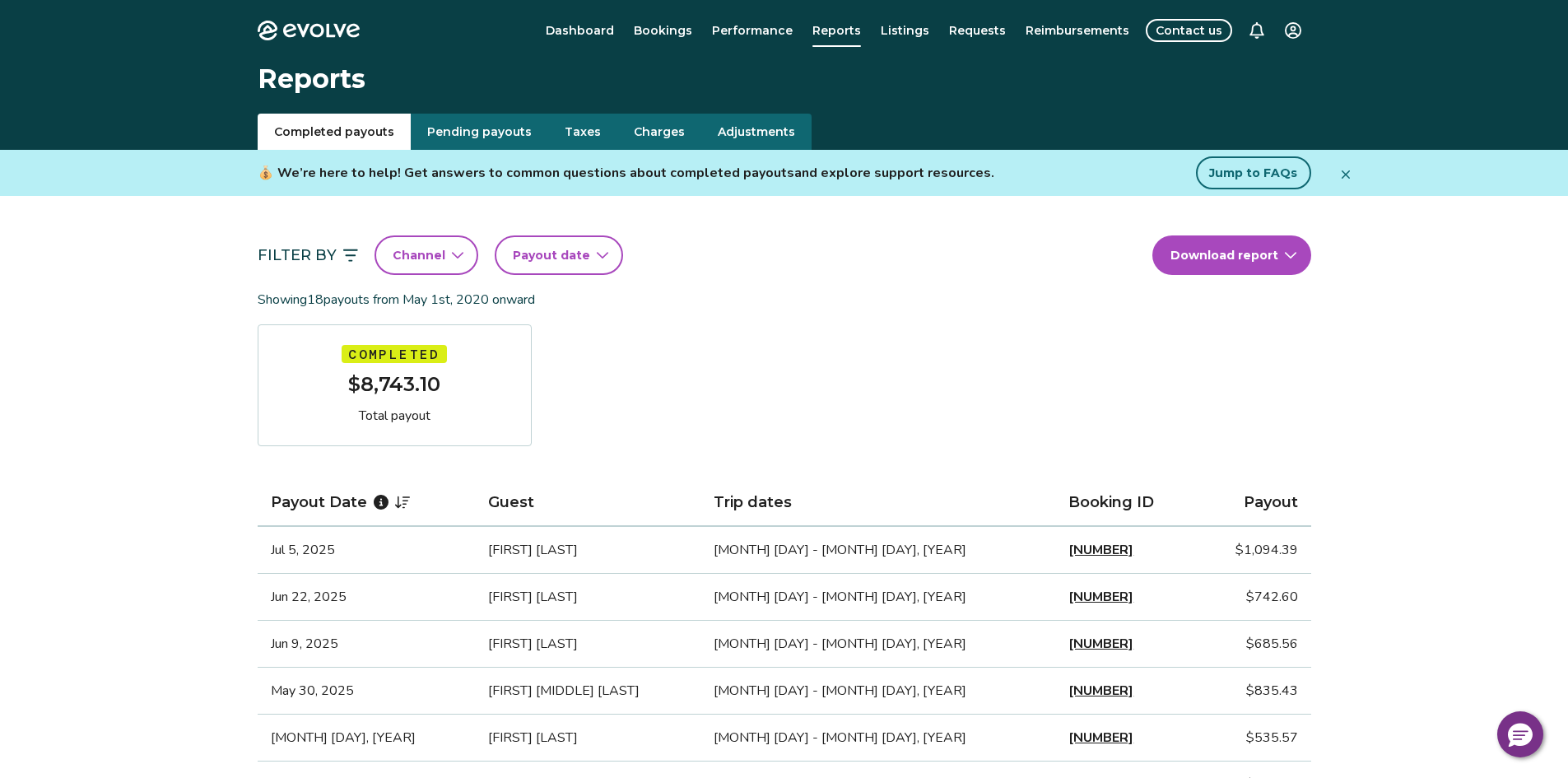 click on "[NUMBER]" at bounding box center [1100, 597] 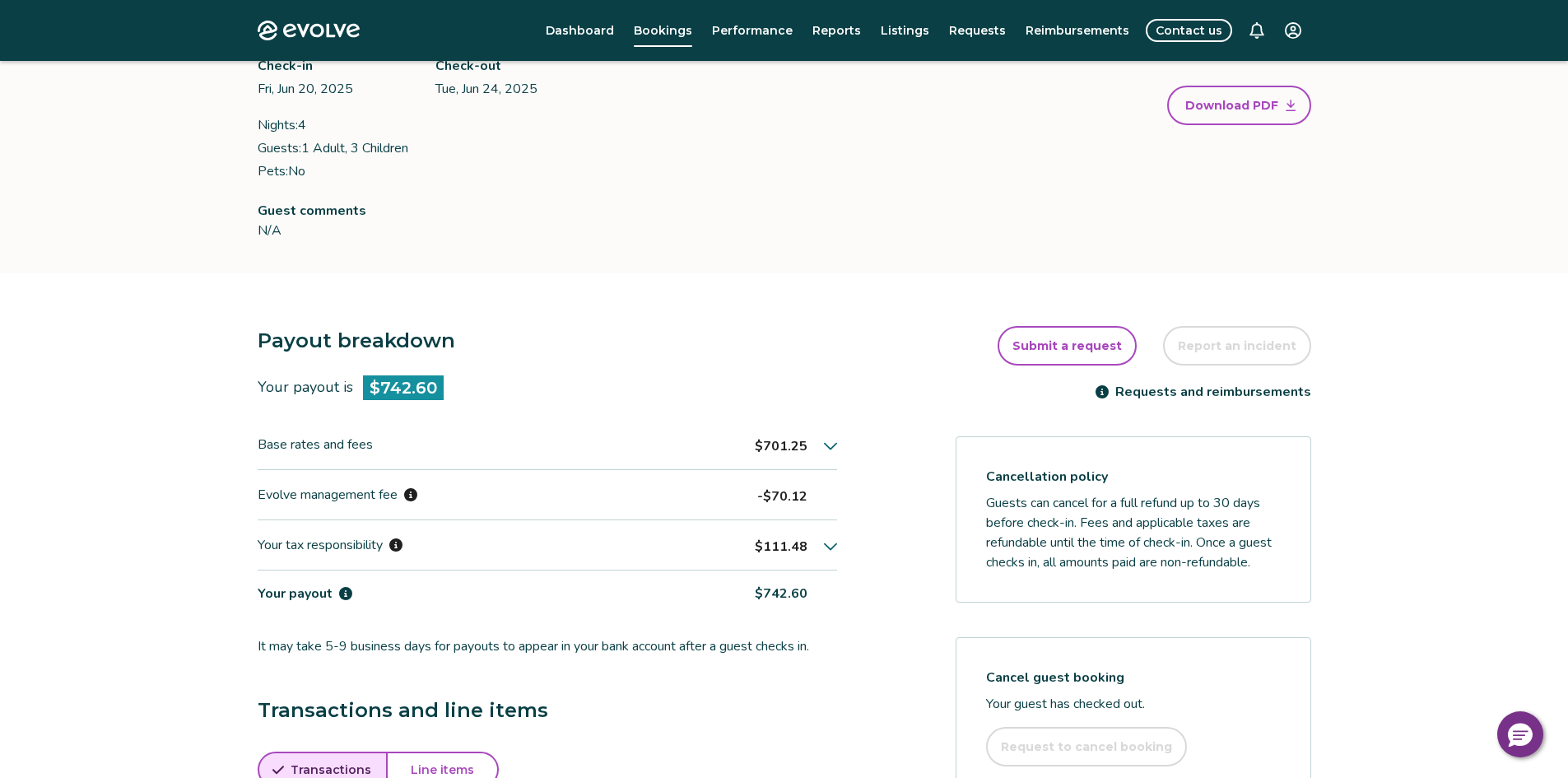 scroll, scrollTop: 198, scrollLeft: 0, axis: vertical 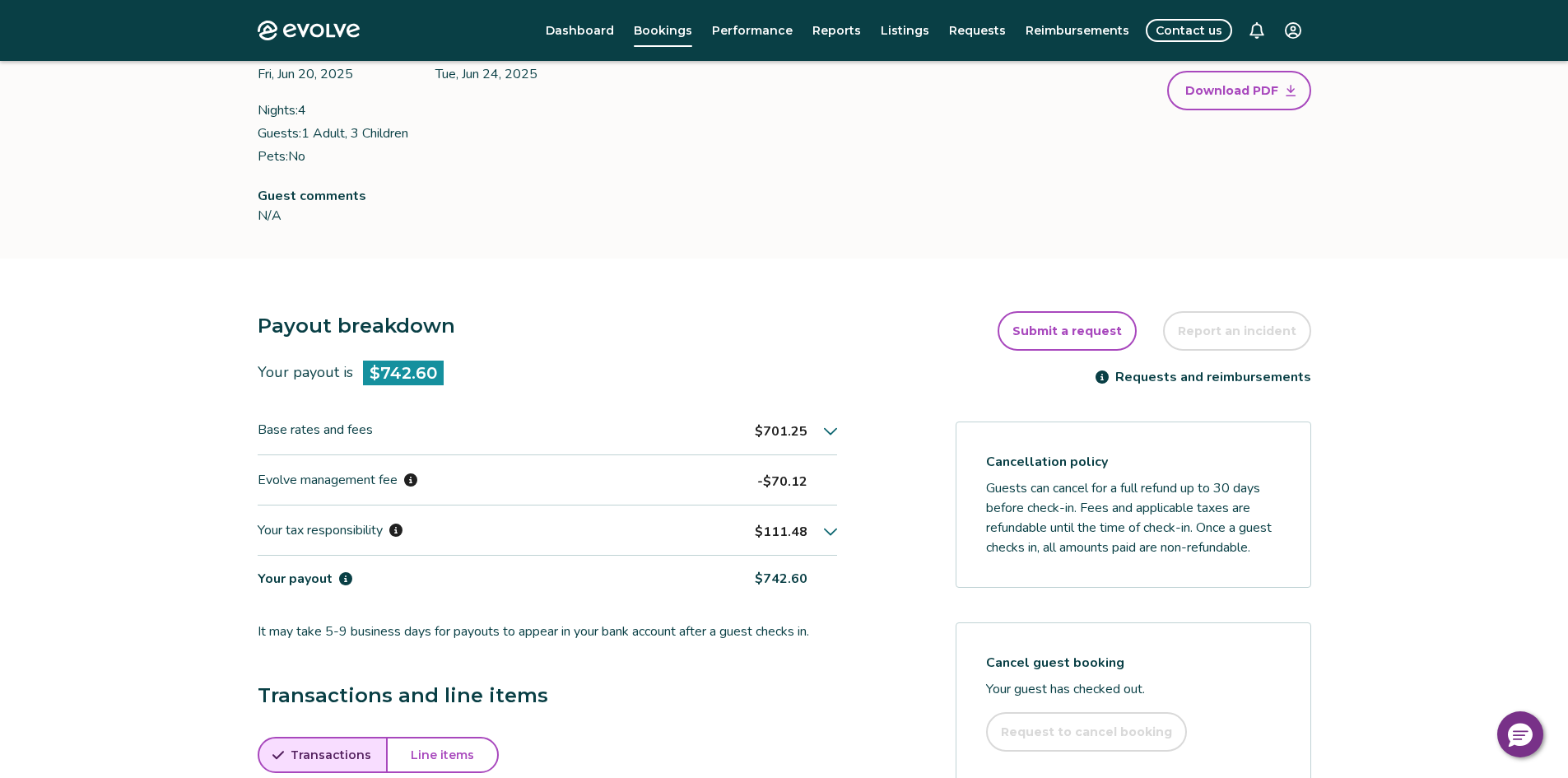 click 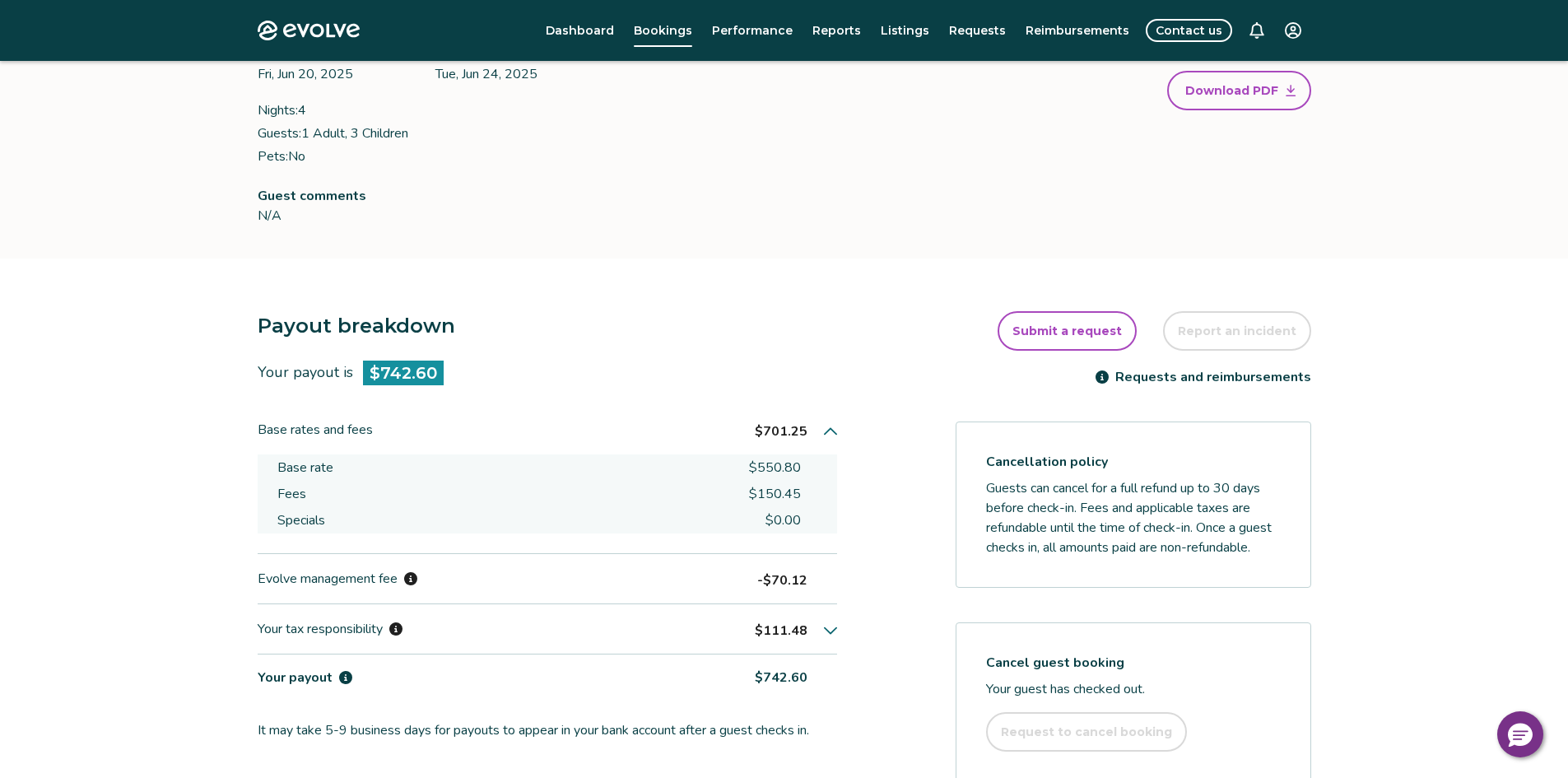 click 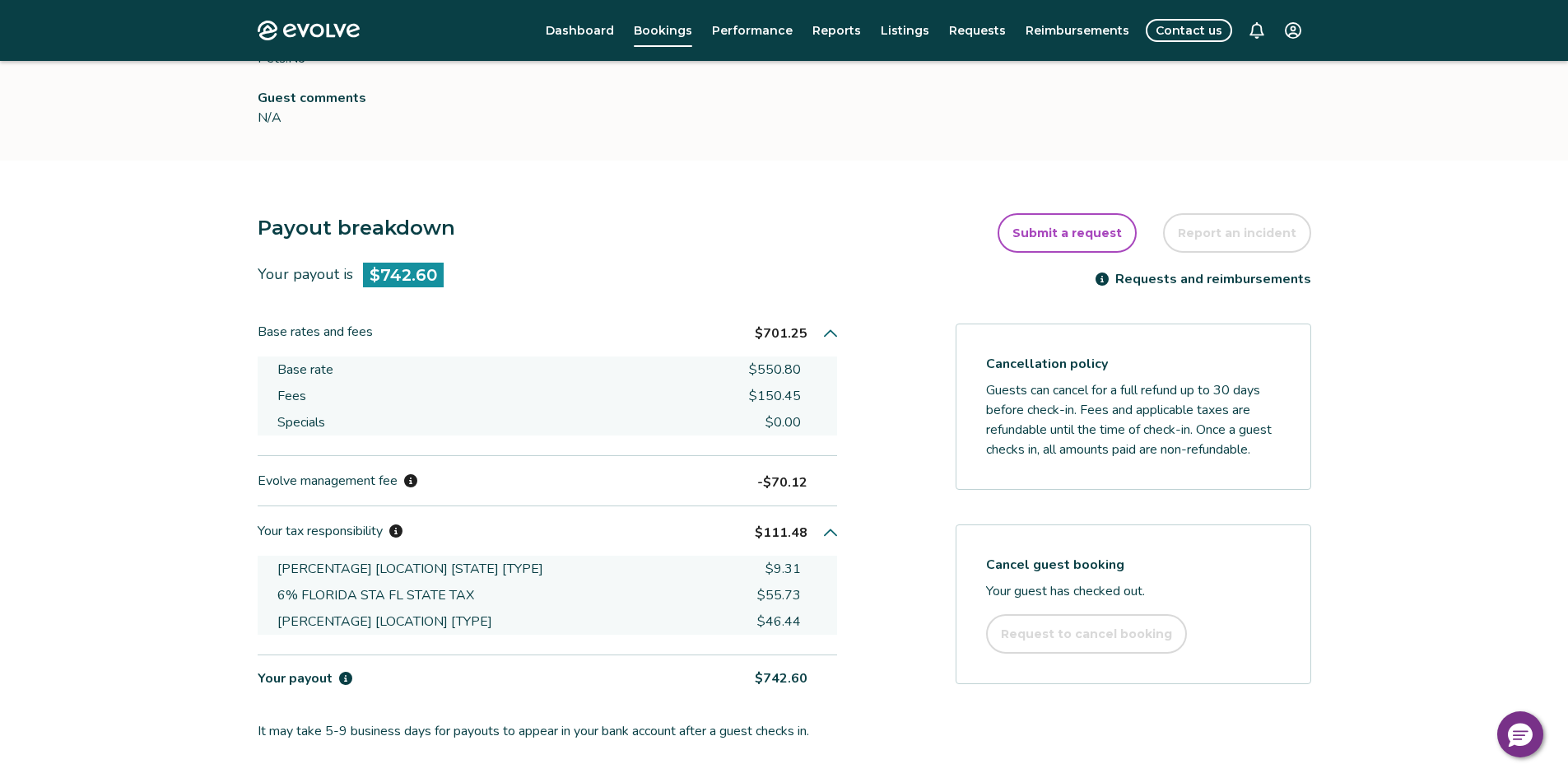 scroll, scrollTop: 296, scrollLeft: 0, axis: vertical 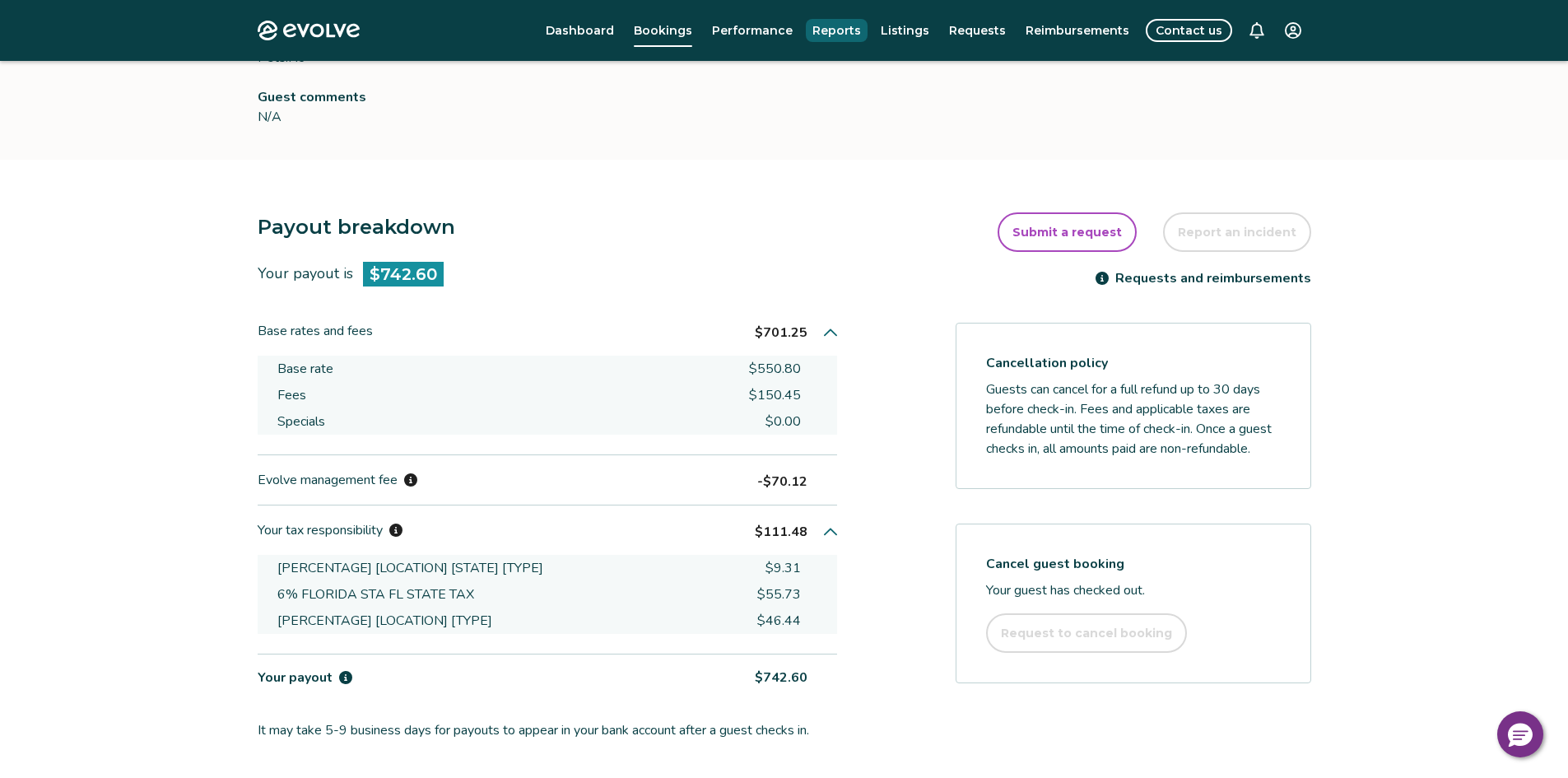 click on "Reports" at bounding box center (836, 30) 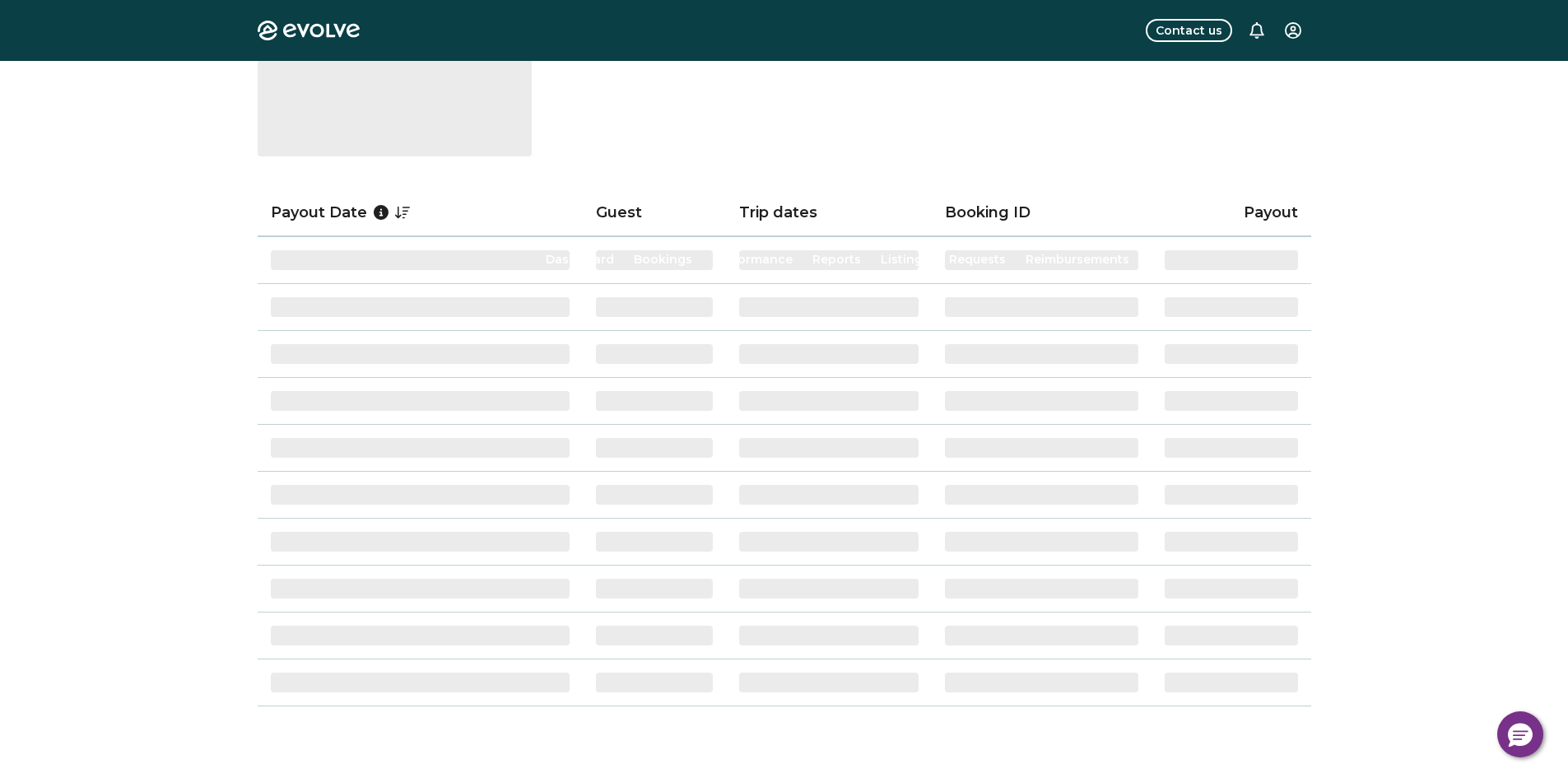 scroll, scrollTop: 0, scrollLeft: 0, axis: both 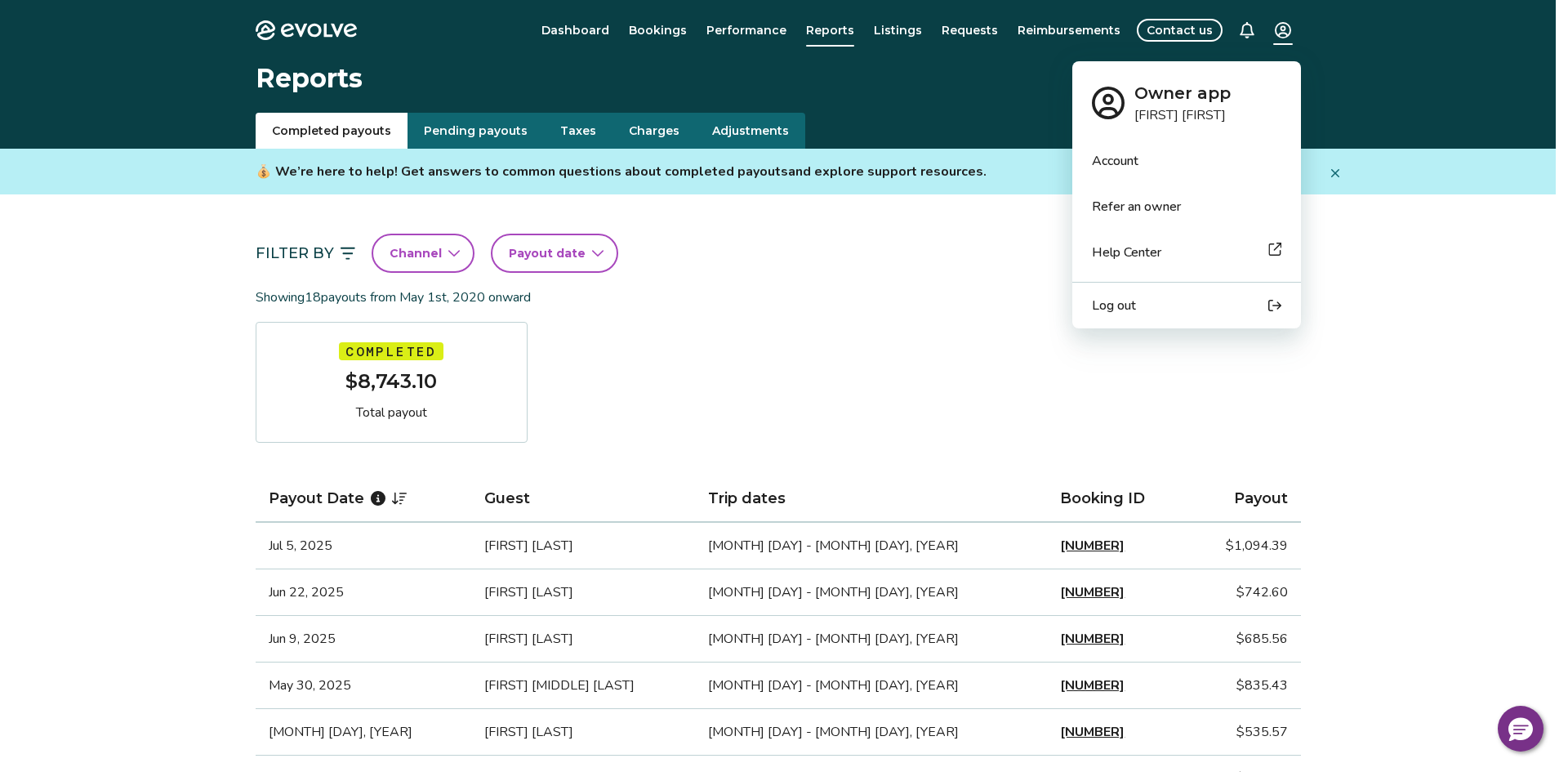 click on "Evolve Dashboard Bookings Performance Reports Listings Requests Reimbursements Contact us Reports Completed payouts Pending payouts Taxes Charges Adjustments 💰 We’re here to help! Get answers to common questions about   completed payouts  and explore support resources. Jump to FAQs Filter By  Channel Payout date Download   report Showing  18  payouts   from [MONTH] [DAY], [YEAR] onward Completed $[AMOUNT] Total payout Payout Date Guest Trip dates Booking ID Payout [MONTH] [DAY], [YEAR] [FIRST] [LAST] [MONTH] [DAY] - [MONTH] [DAY], [YEAR] [NUMBER] $[AMOUNT] [MONTH] [DAY], [YEAR] [FIRST] [LAST] [MONTH] [DAY] - [MONTH] [DAY], [YEAR] [NUMBER] $[AMOUNT] [MONTH] [DAY], [YEAR] [FIRST] [LAST] [MONTH] [DAY] - [MONTH] [DAY], [YEAR] [NUMBER] $[AMOUNT] [MONTH] [DAY], [YEAR] [FIRST] [LAST] [MONTH] [DAY] - [MONTH] [DAY], [YEAR] [NUMBER] $[AMOUNT] [MONTH] [DAY], [YEAR] [FIRST] [LAST] [MONTH] [DAY] - [MONTH] [DAY], [YEAR] [NUMBER] $[AMOUNT] [MONTH] [DAY], [YEAR] [FIRST] [LAST] [MONTH] [DAY] - [MONTH] [DAY], [YEAR] [NUMBER] $[AMOUNT] [MONTH] [DAY], [YEAR] [FIRST] [LAST] [MONTH] [DAY] - [MONTH] [DAY], [YEAR] [NUMBER] $[AMOUNT] [MONTH] [DAY], [YEAR] [FIRST] [LAST] [MONTH] [DAY] - [MONTH] [DAY], [YEAR] [NUMBER] $[AMOUNT]" at bounding box center (784, 984) 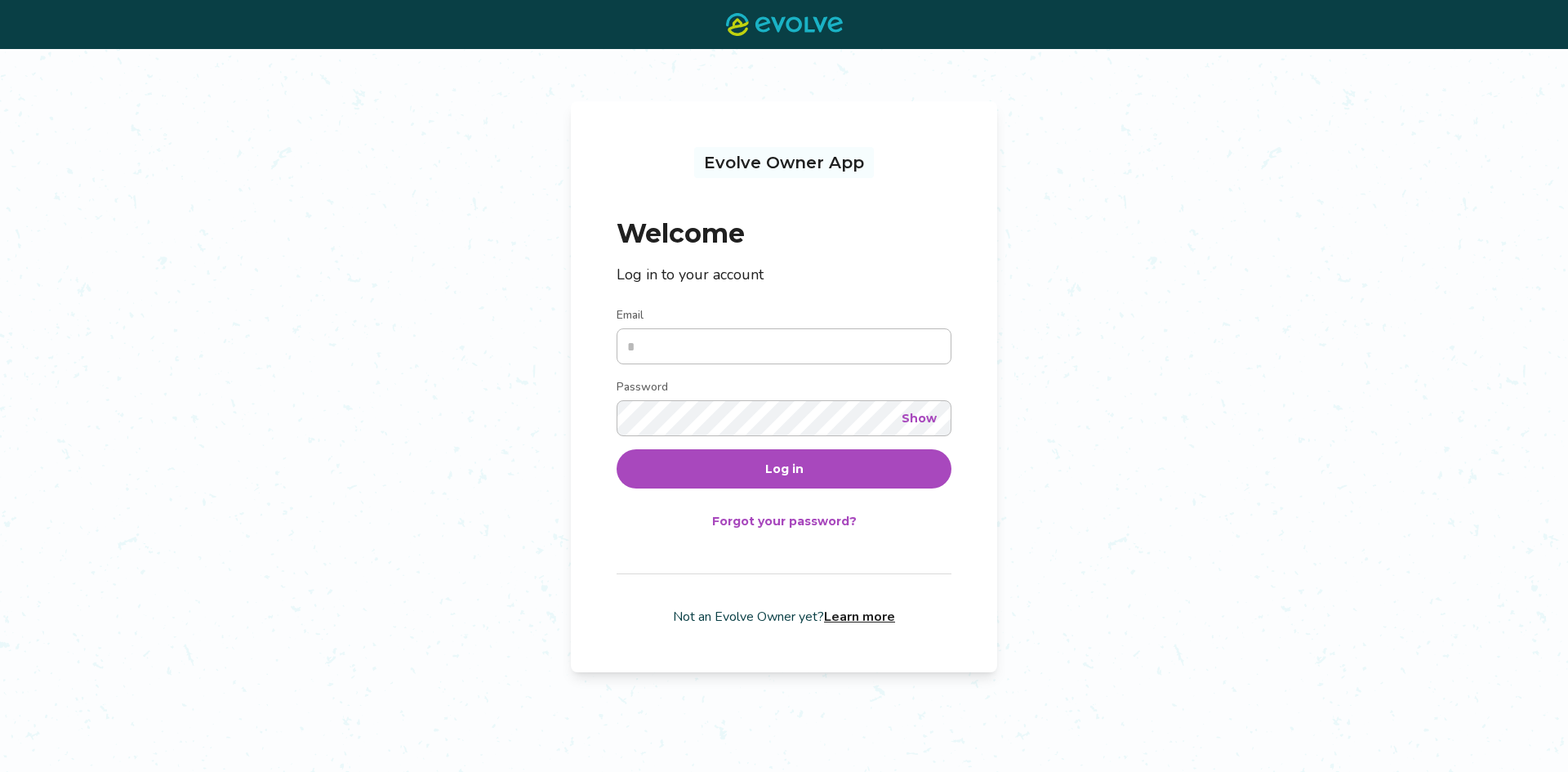 scroll, scrollTop: 0, scrollLeft: 0, axis: both 